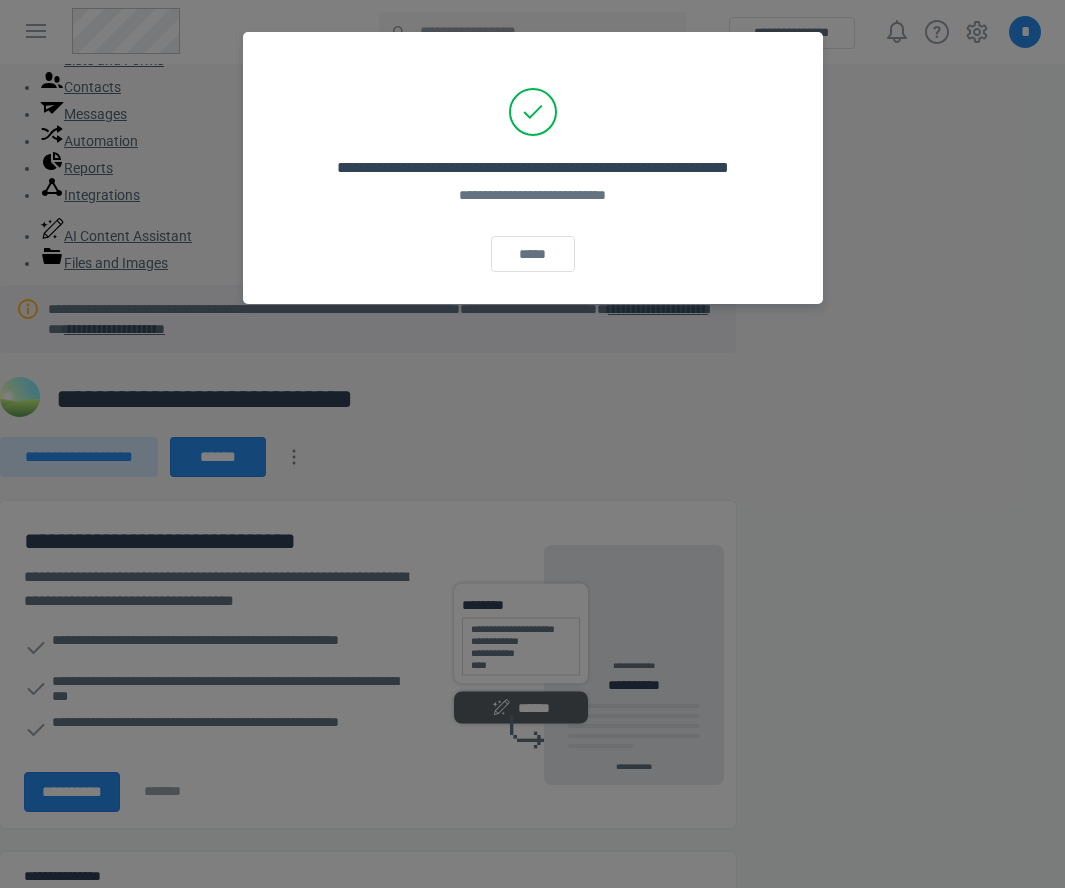 scroll, scrollTop: 0, scrollLeft: 0, axis: both 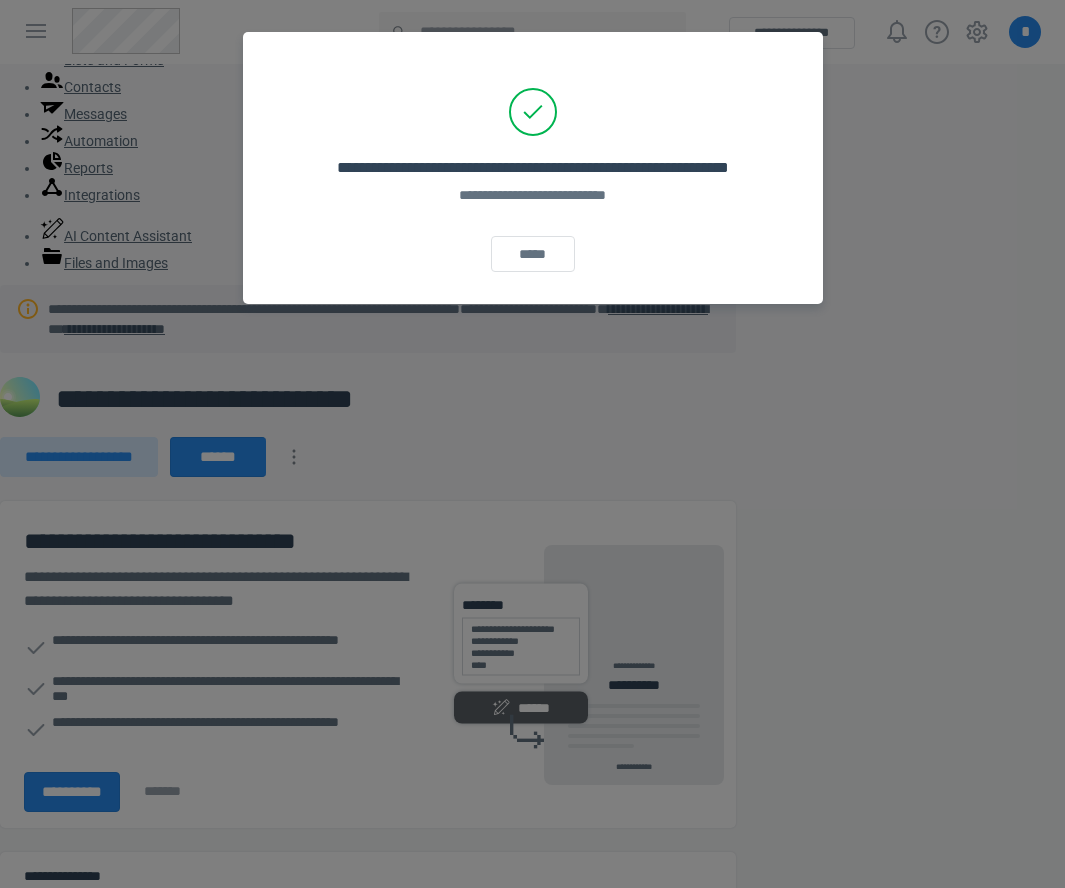 click on "*****" at bounding box center [533, 238] 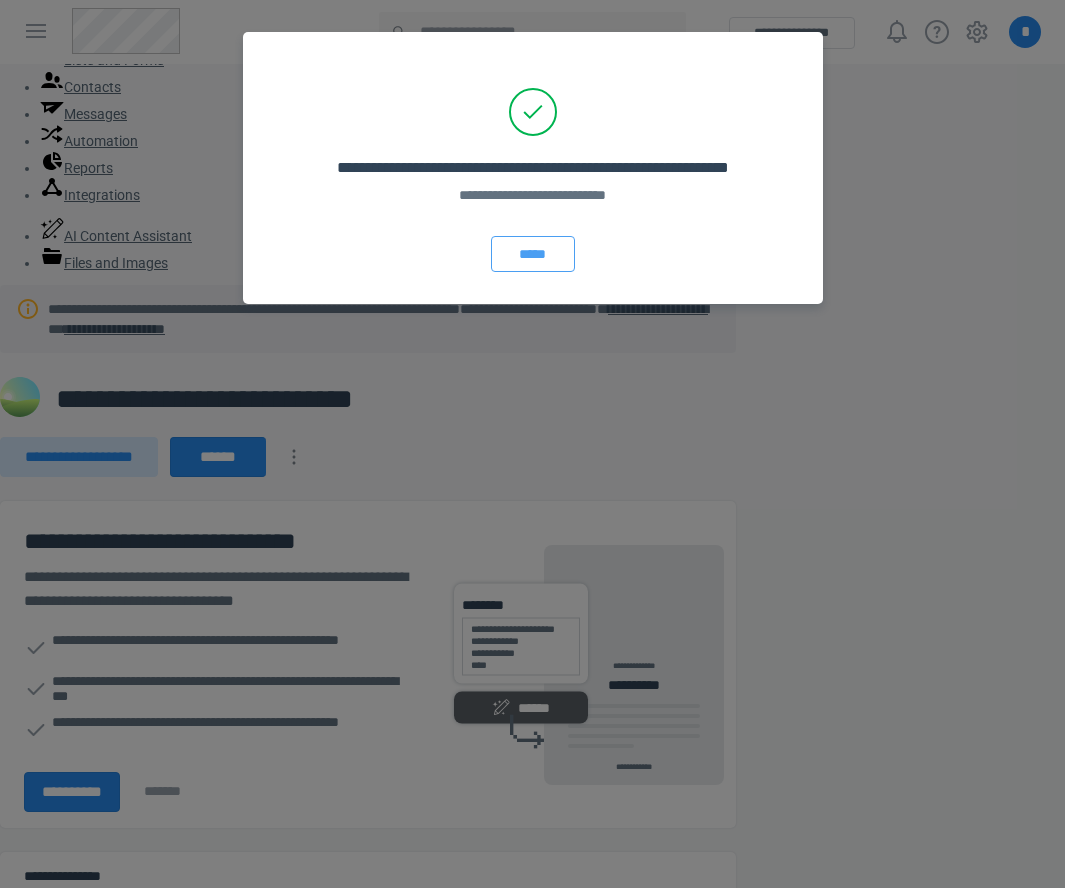 click on "*****" at bounding box center (533, 254) 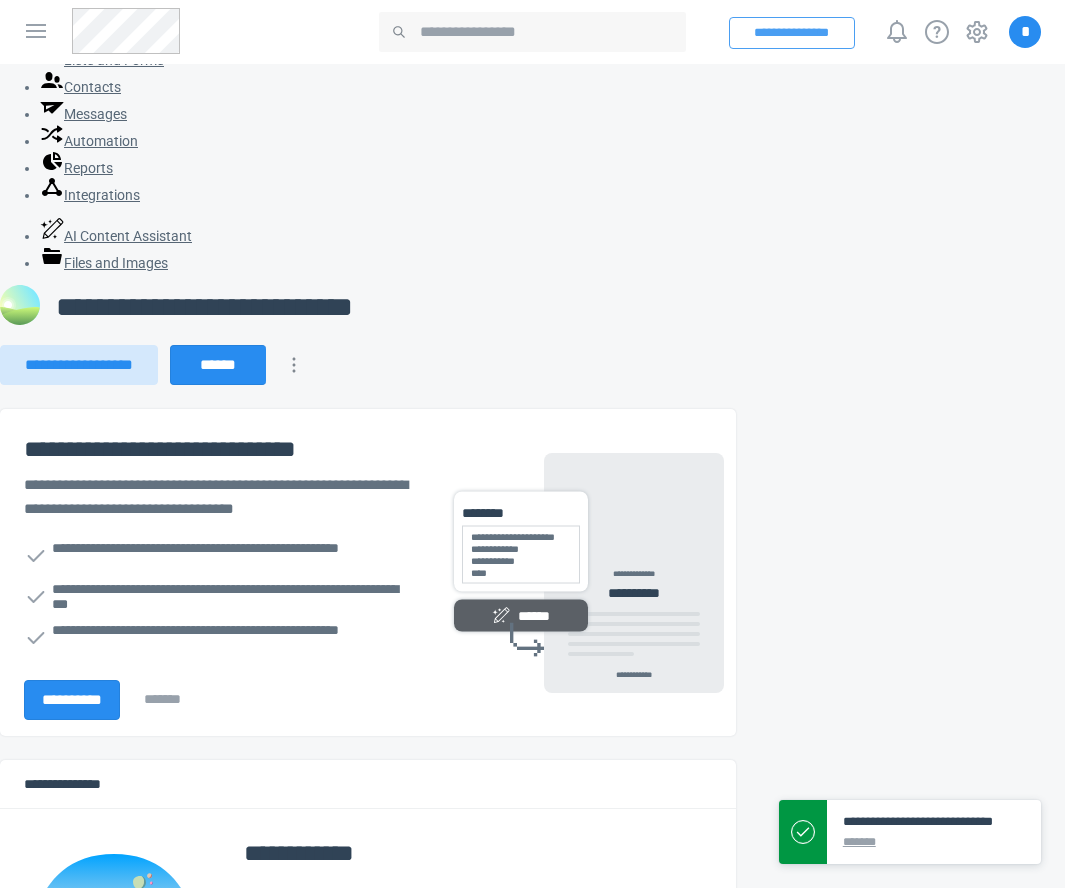 click on "**********" at bounding box center [792, 33] 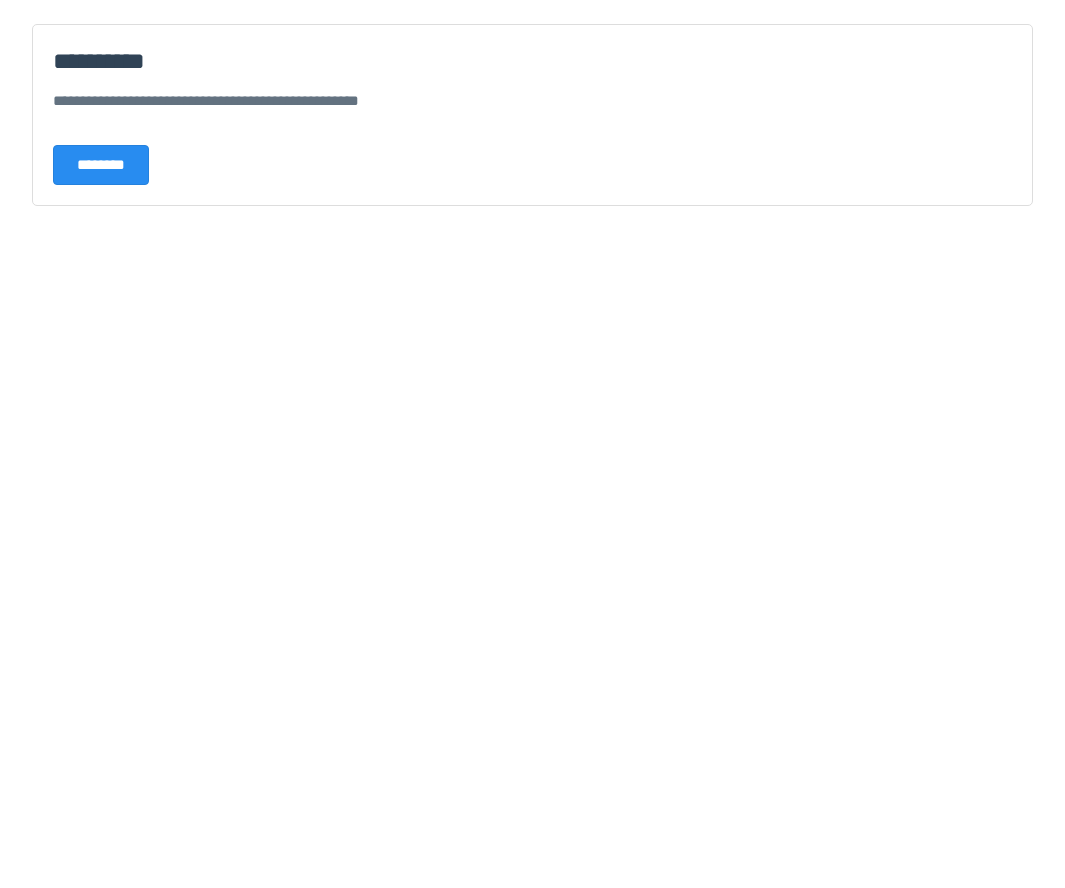 scroll, scrollTop: 0, scrollLeft: 0, axis: both 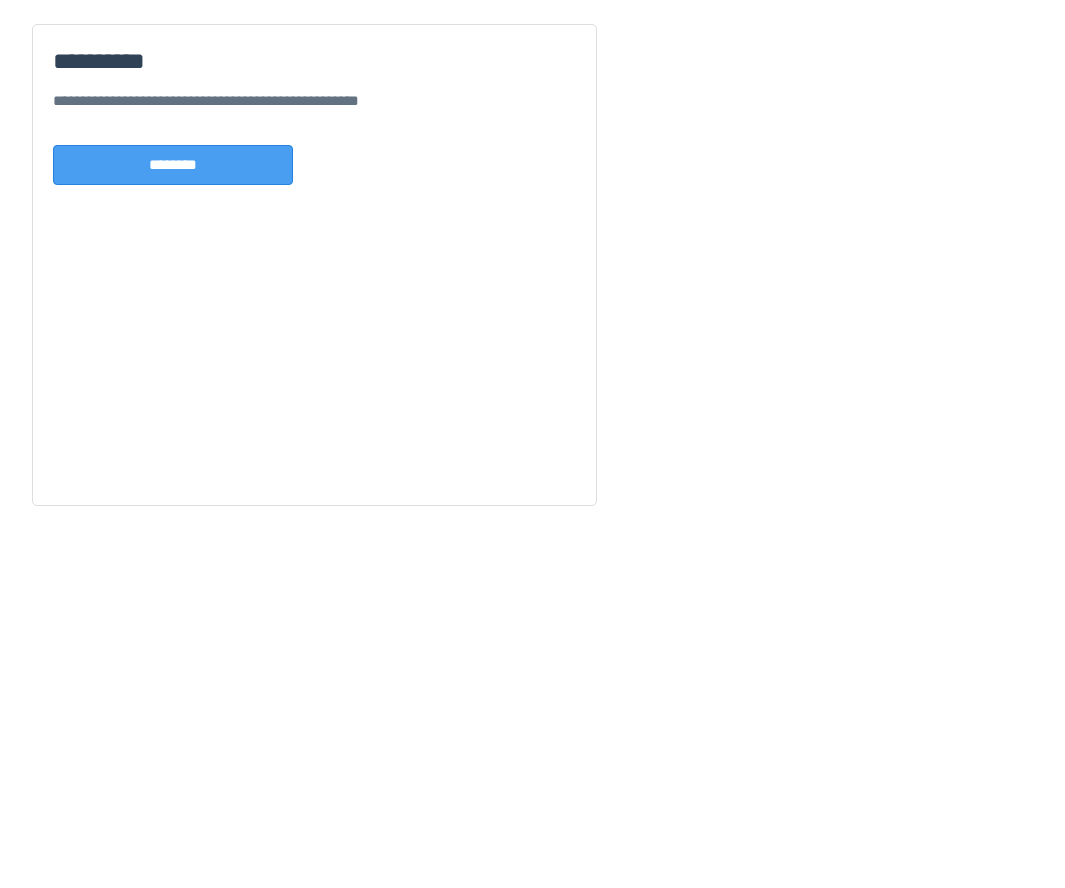 click on "********" at bounding box center [173, 165] 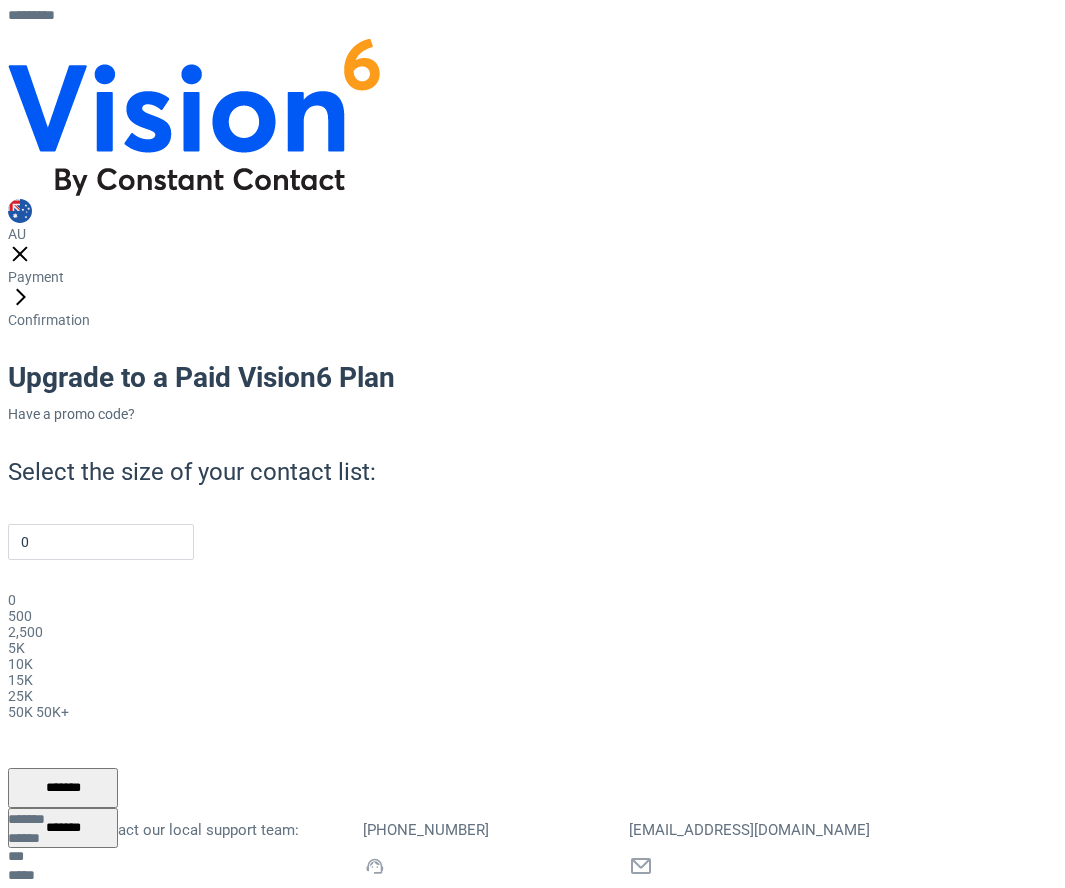 scroll, scrollTop: 0, scrollLeft: 0, axis: both 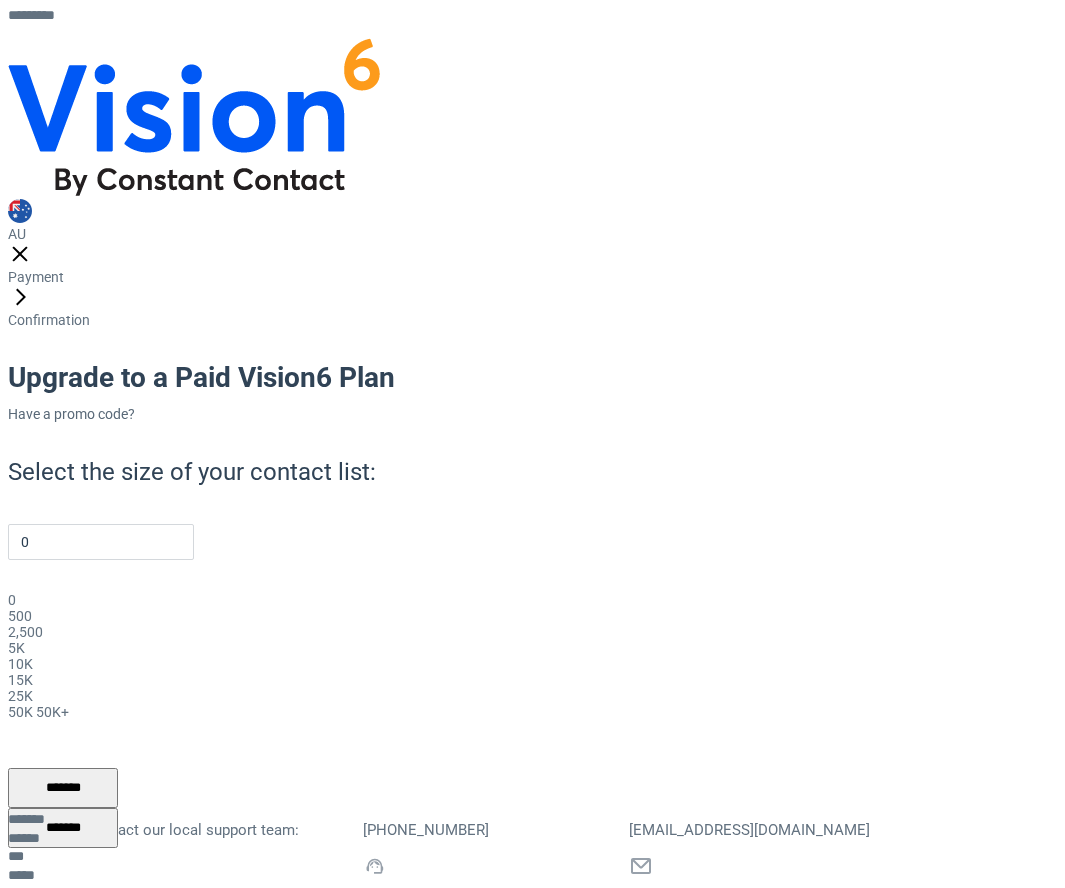click on "**********" at bounding box center [128, 992] 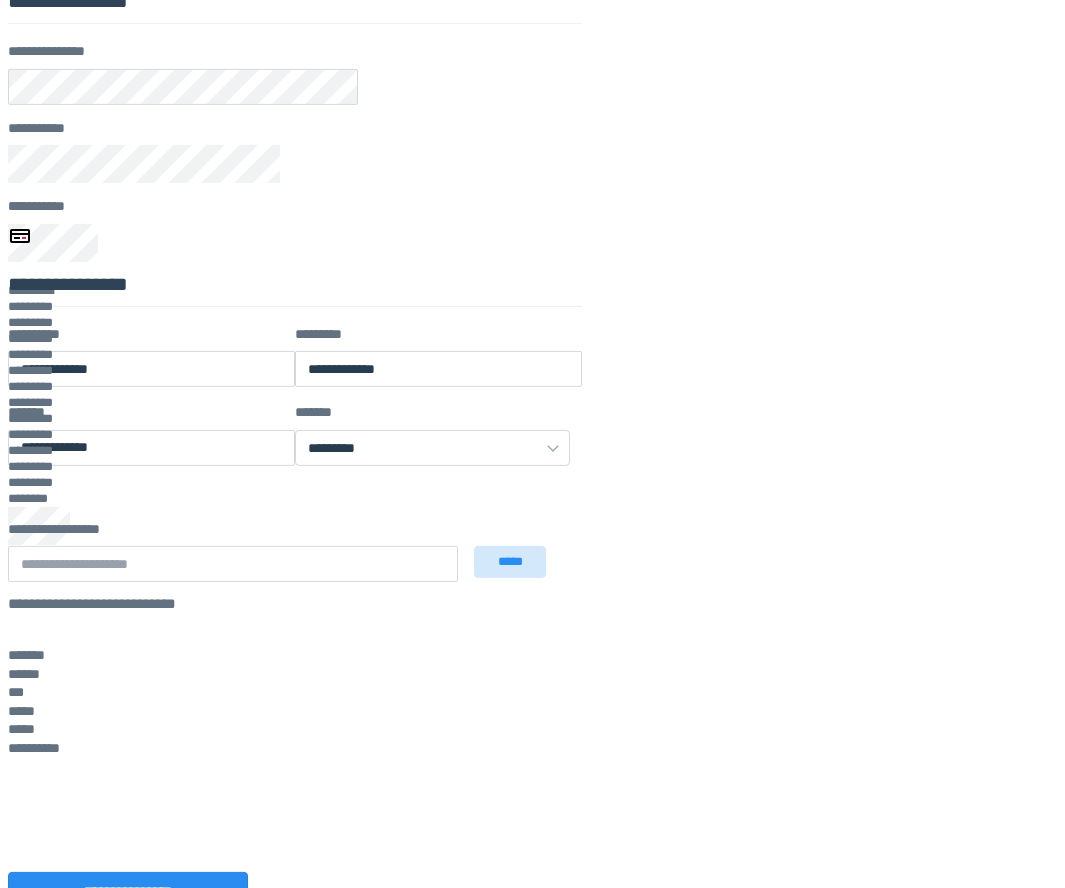 scroll, scrollTop: 501, scrollLeft: 0, axis: vertical 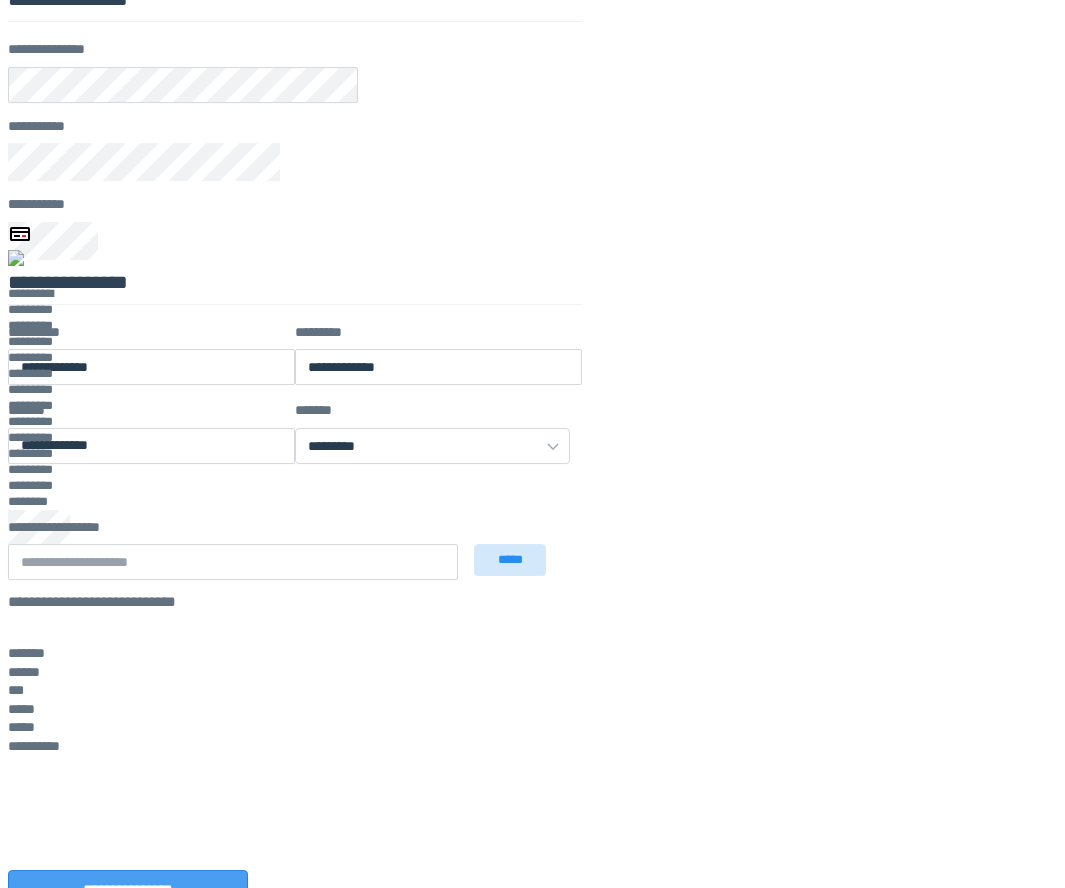 click on "**********" at bounding box center [128, 890] 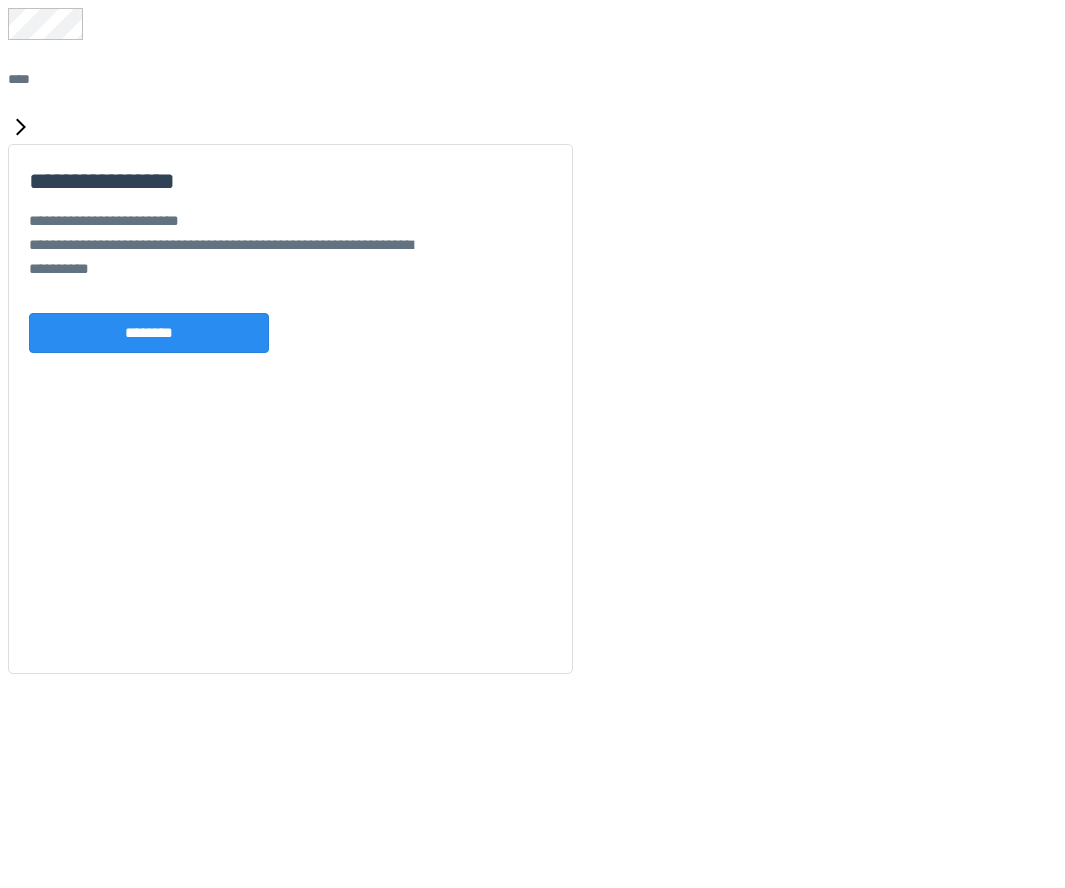 scroll, scrollTop: 0, scrollLeft: 0, axis: both 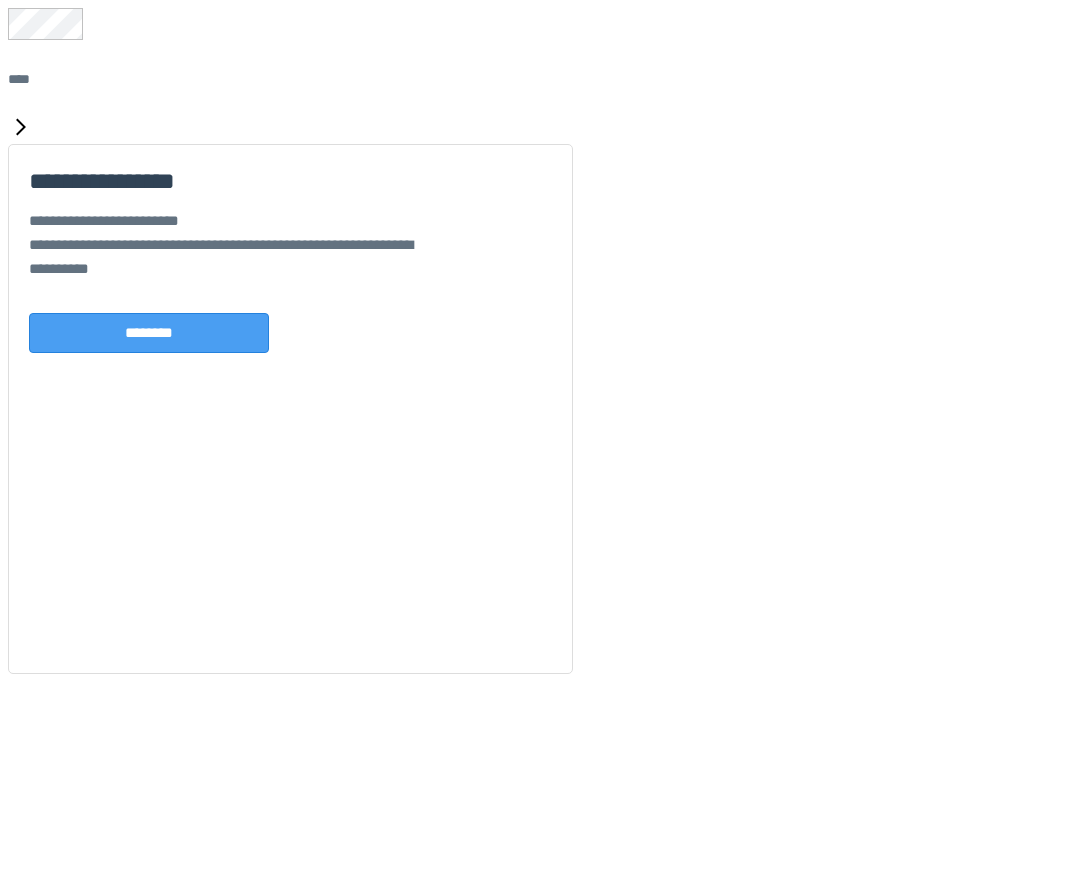 click on "********" at bounding box center (149, 333) 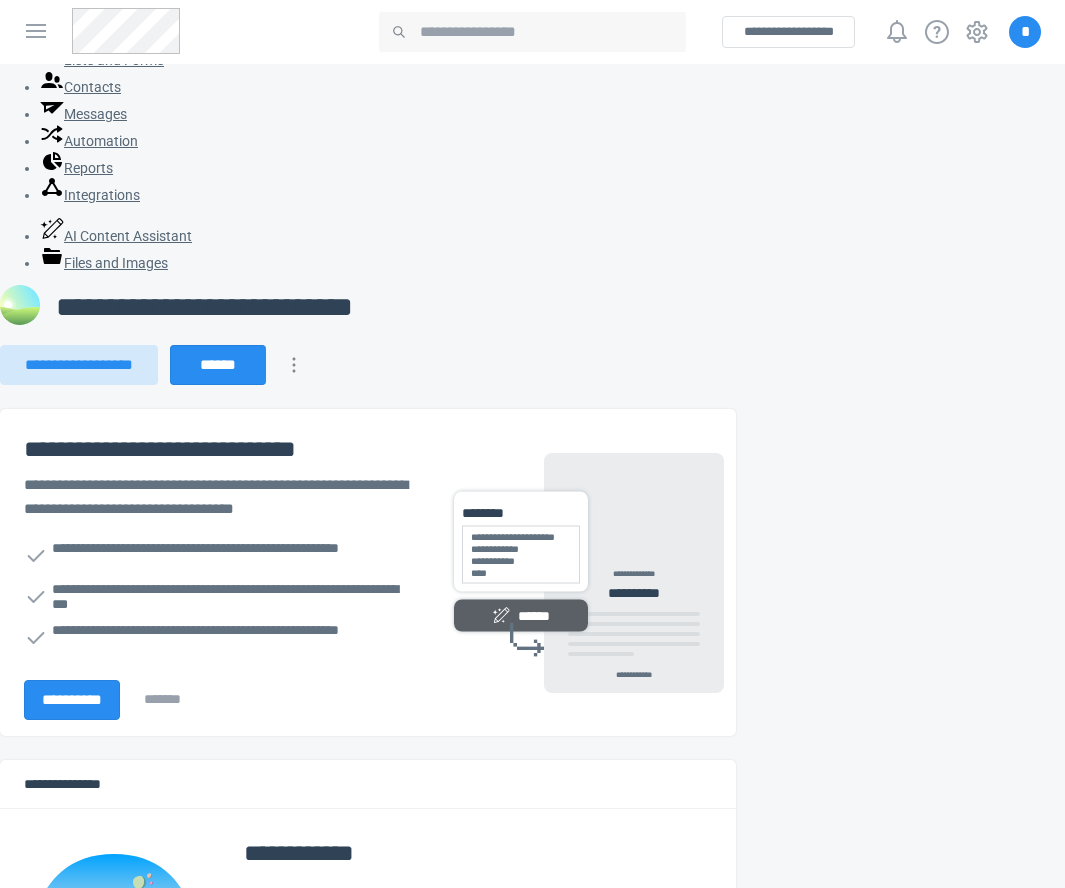 scroll, scrollTop: 0, scrollLeft: 0, axis: both 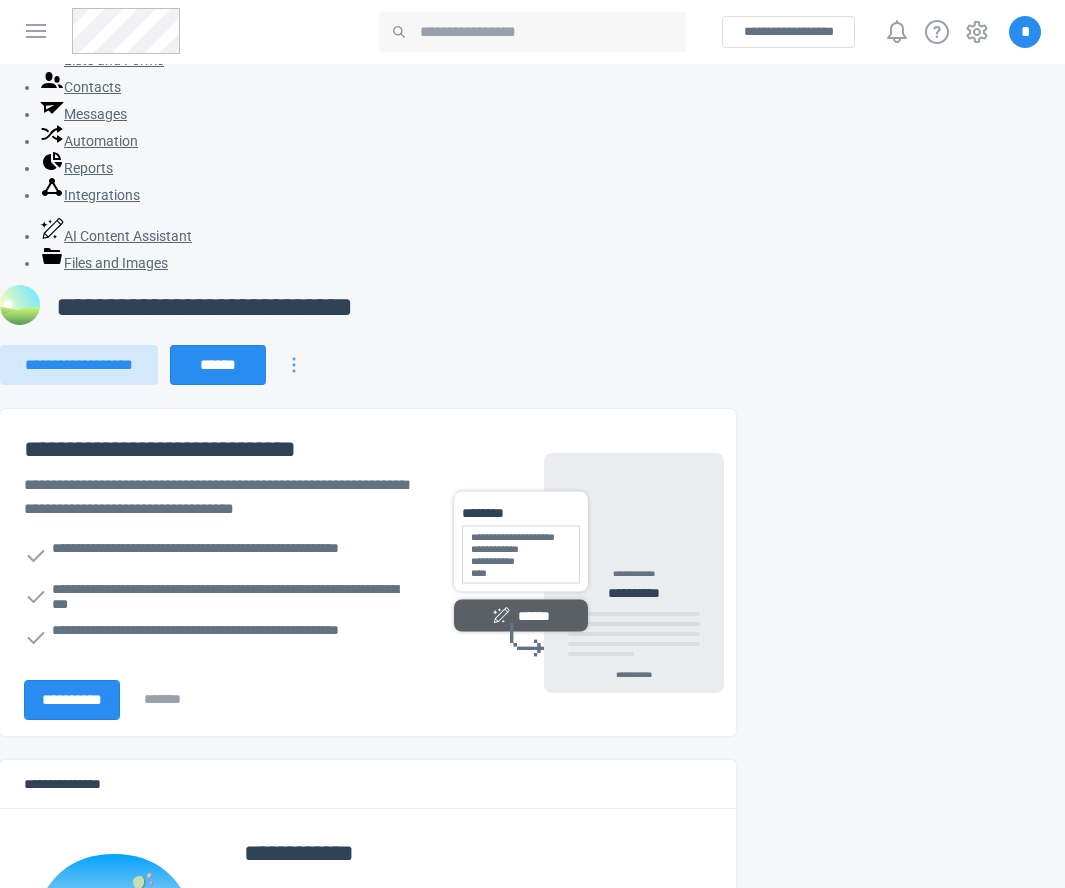 click at bounding box center (294, 365) 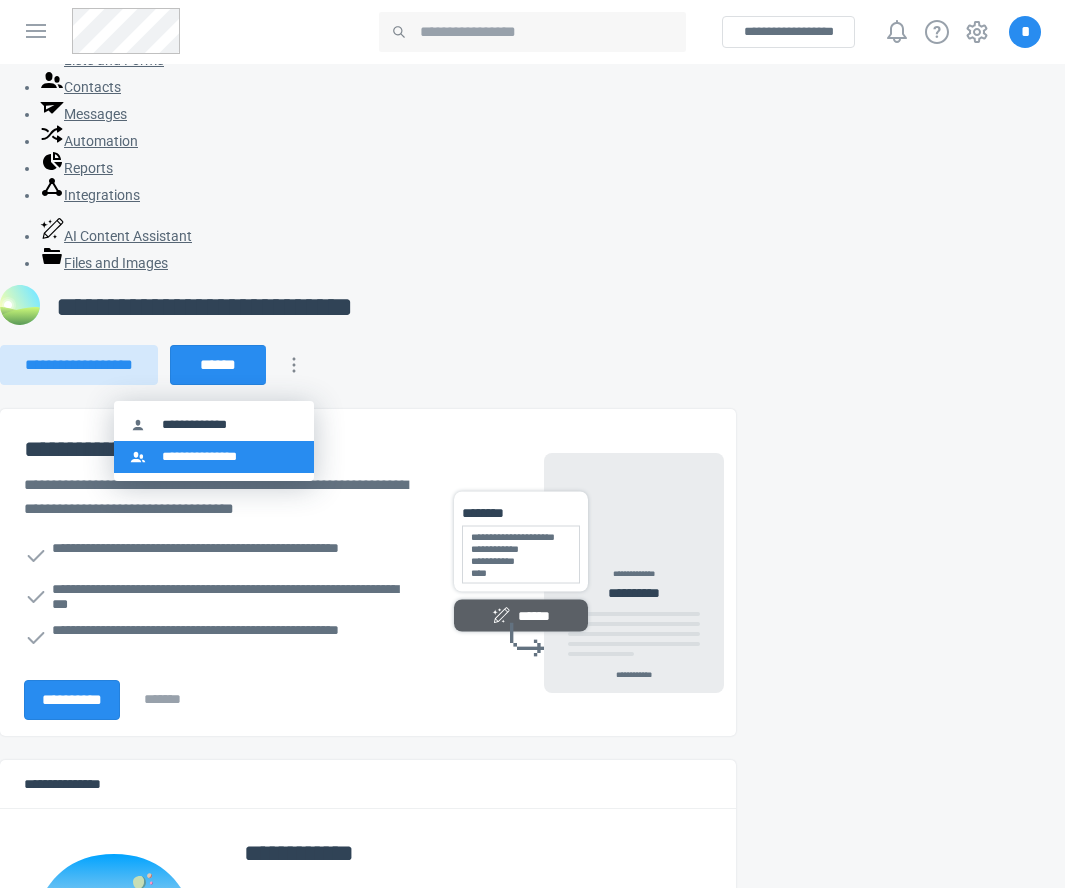 click on "**********" at bounding box center [214, 457] 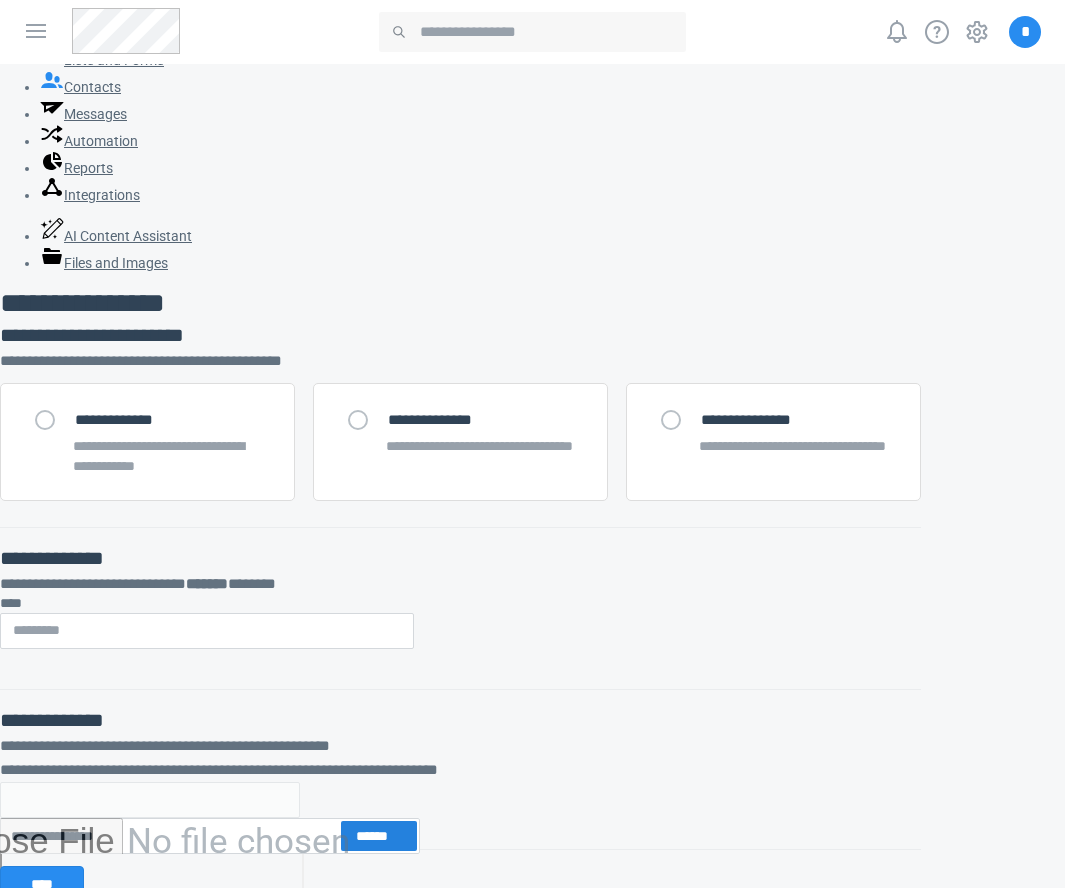 scroll, scrollTop: 0, scrollLeft: 0, axis: both 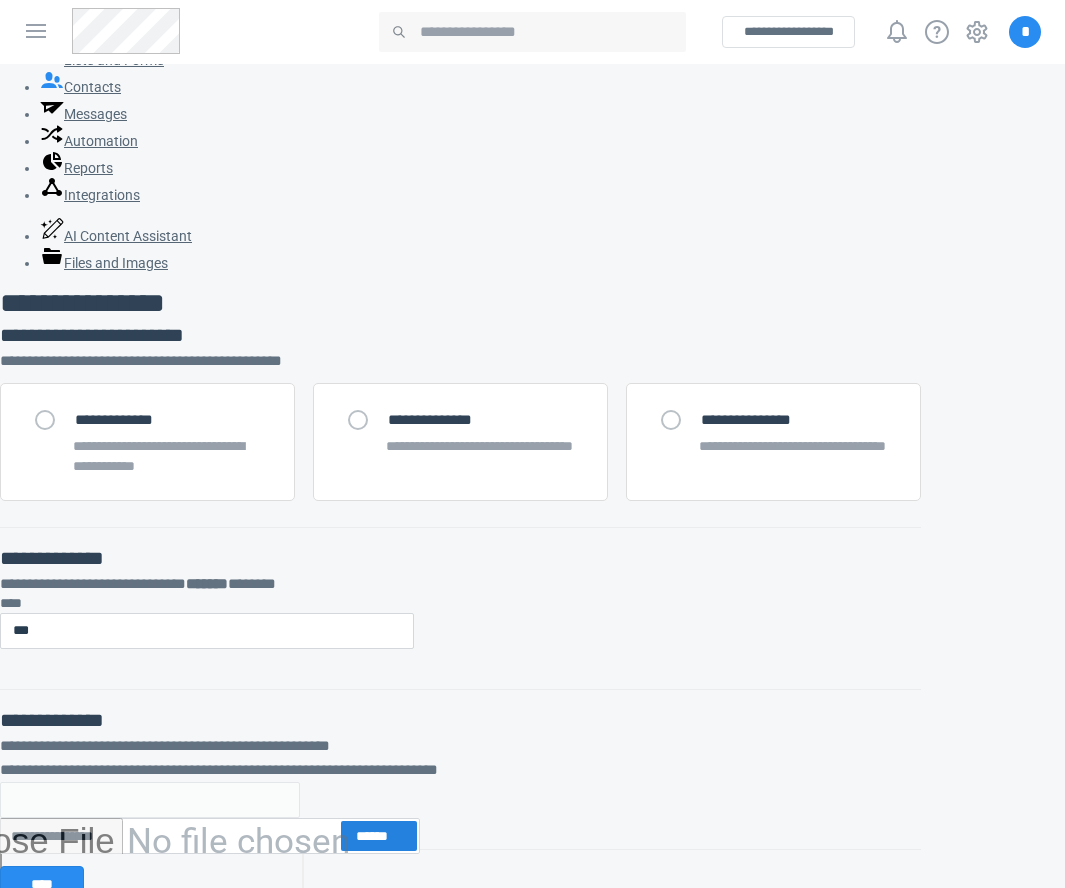 type on "***" 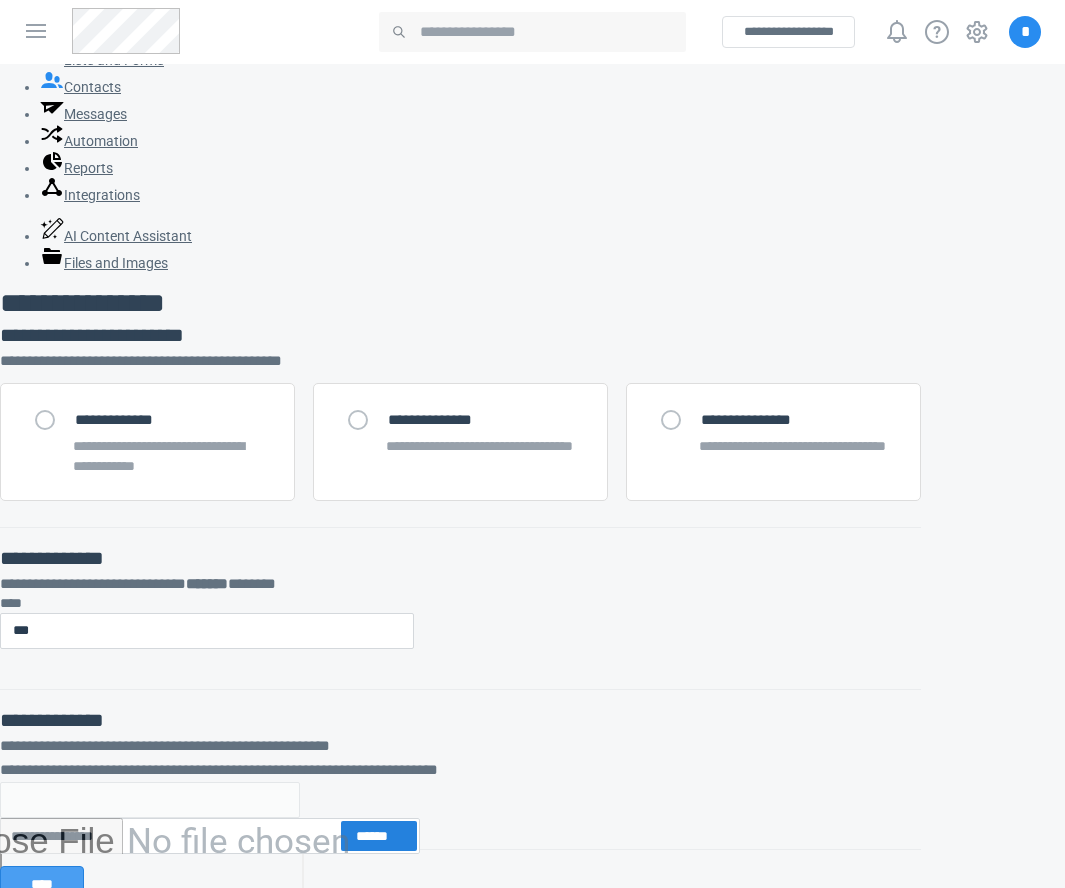click on "****" at bounding box center [42, 884] 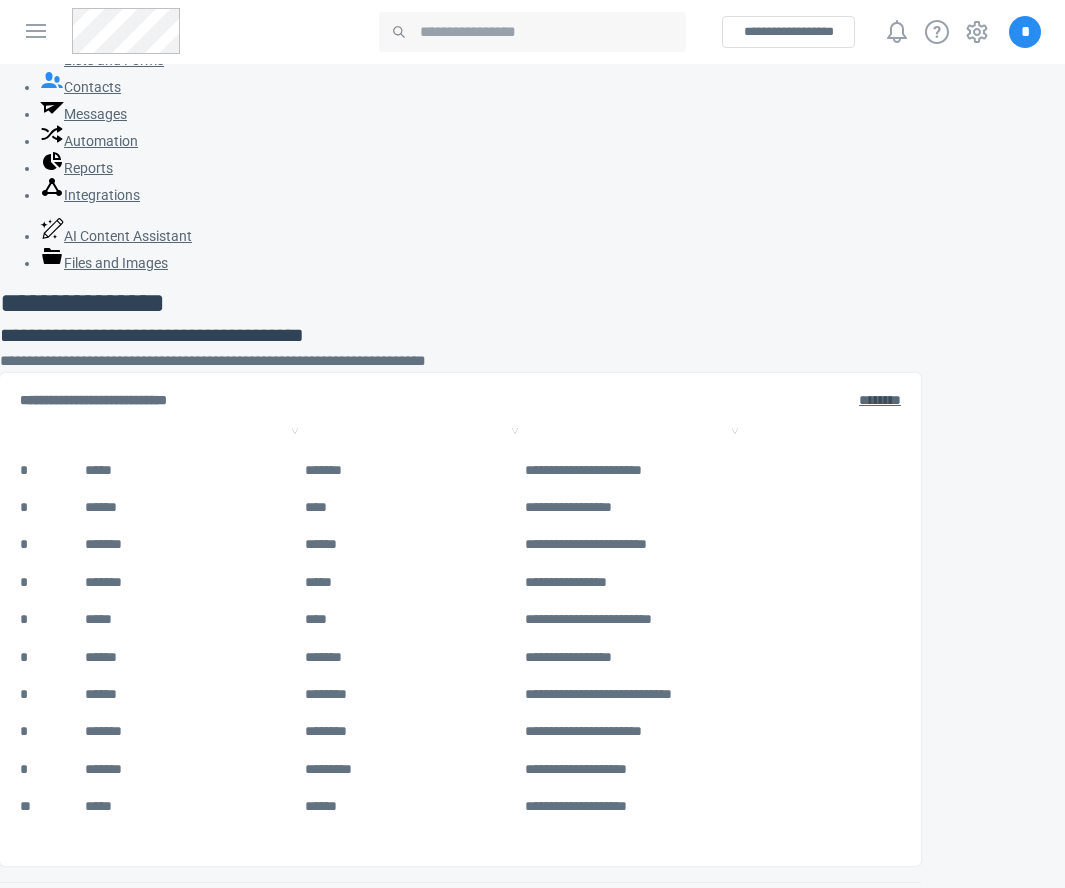 click on "**********" at bounding box center (64, 917) 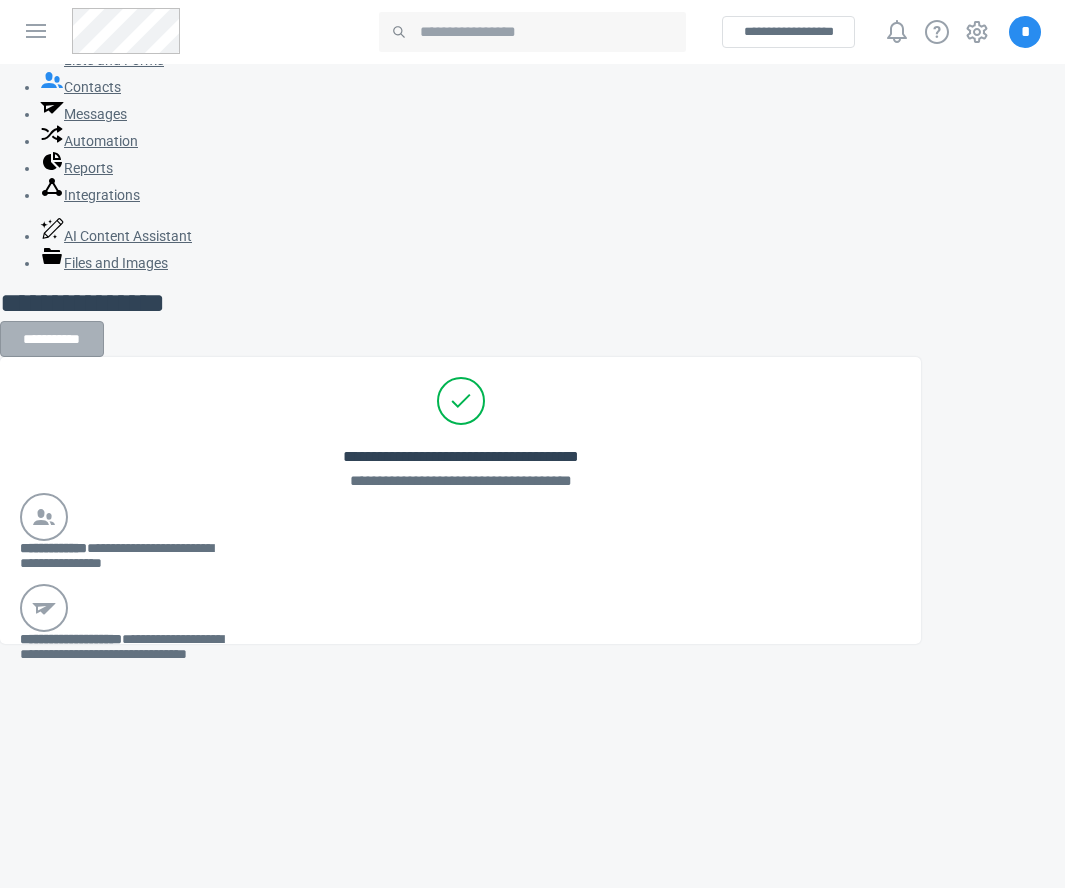 click on "**********" at bounding box center (52, 339) 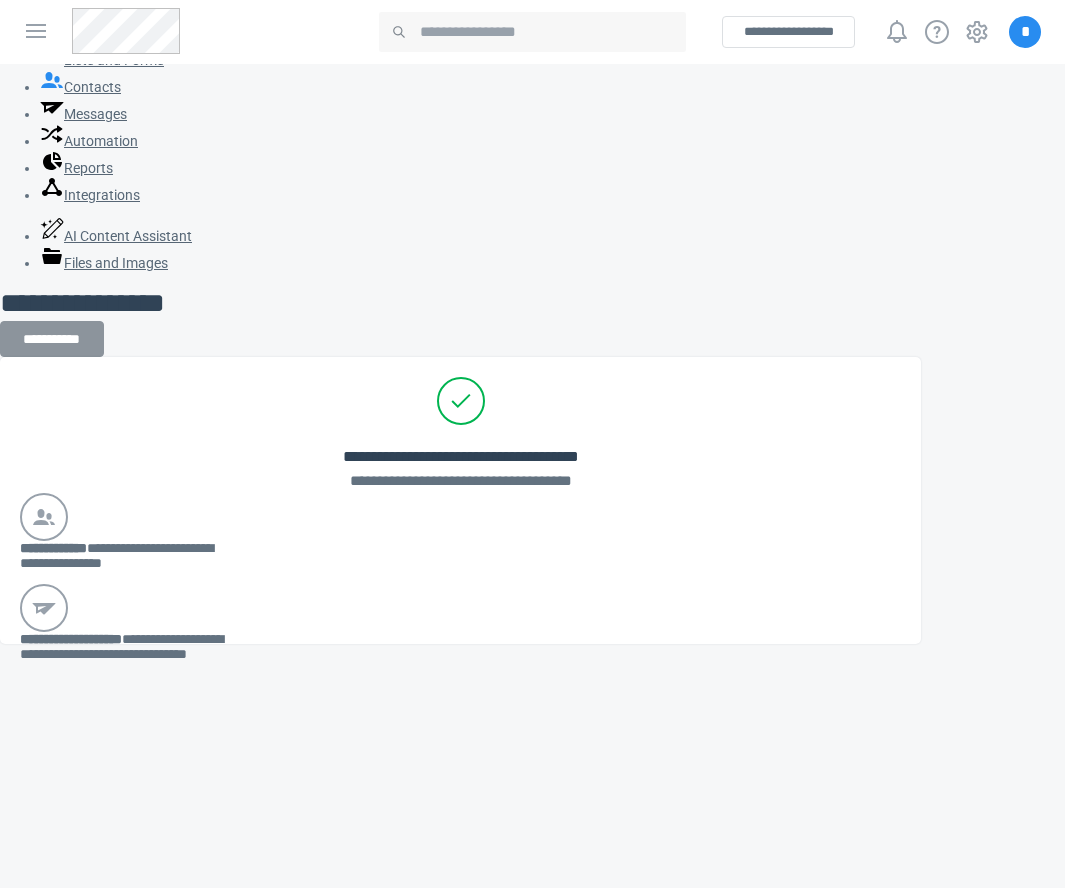 type 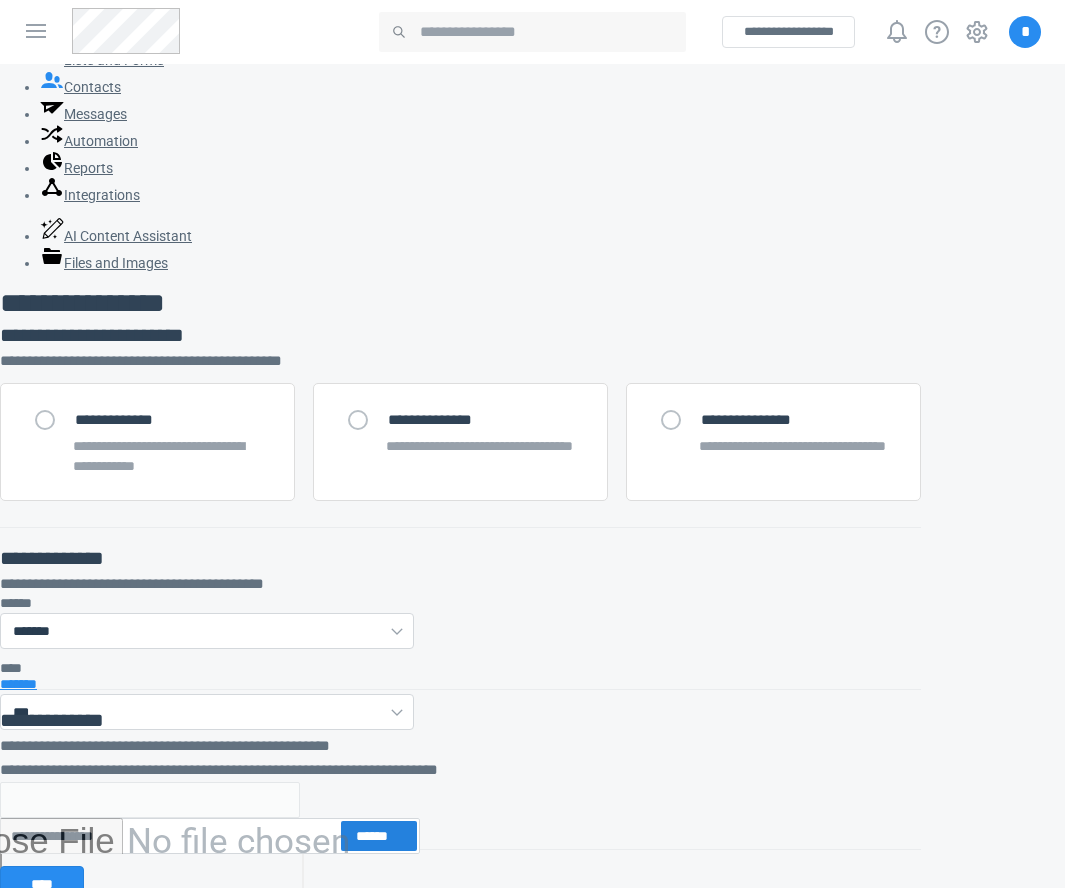 click on "*******" at bounding box center (18, 684) 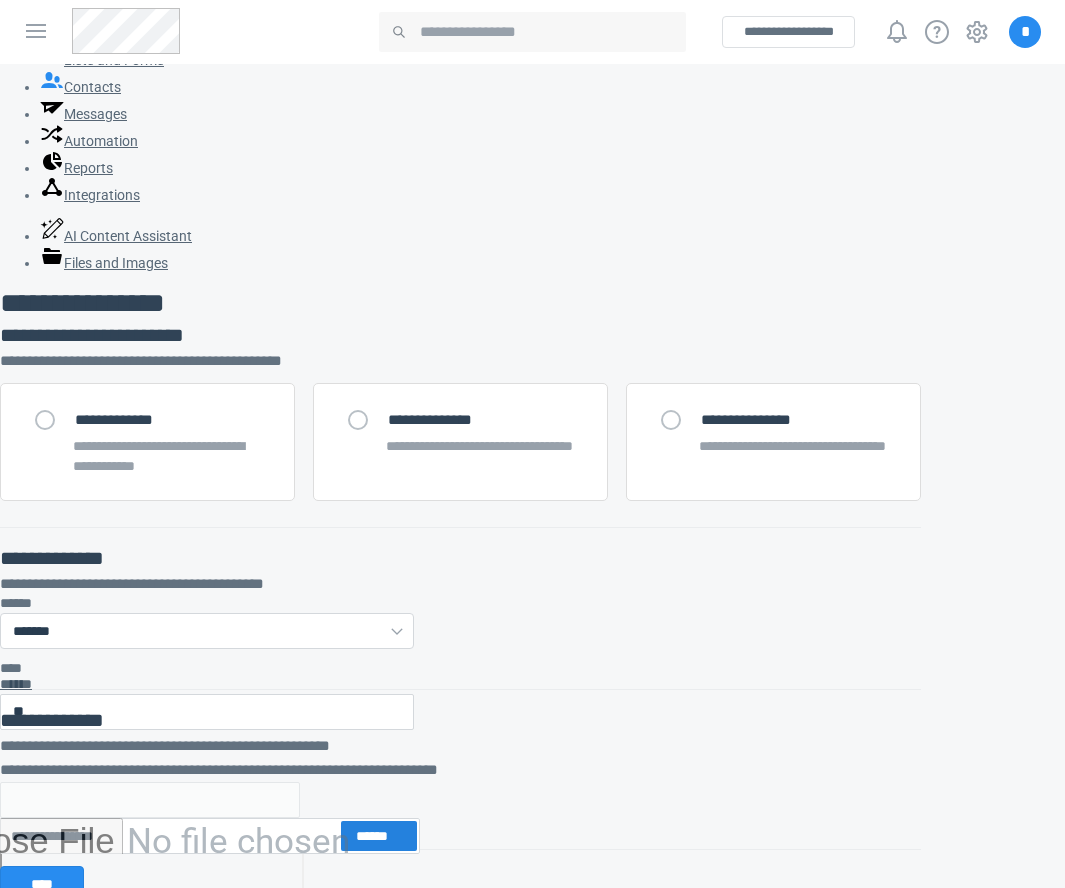 type on "**" 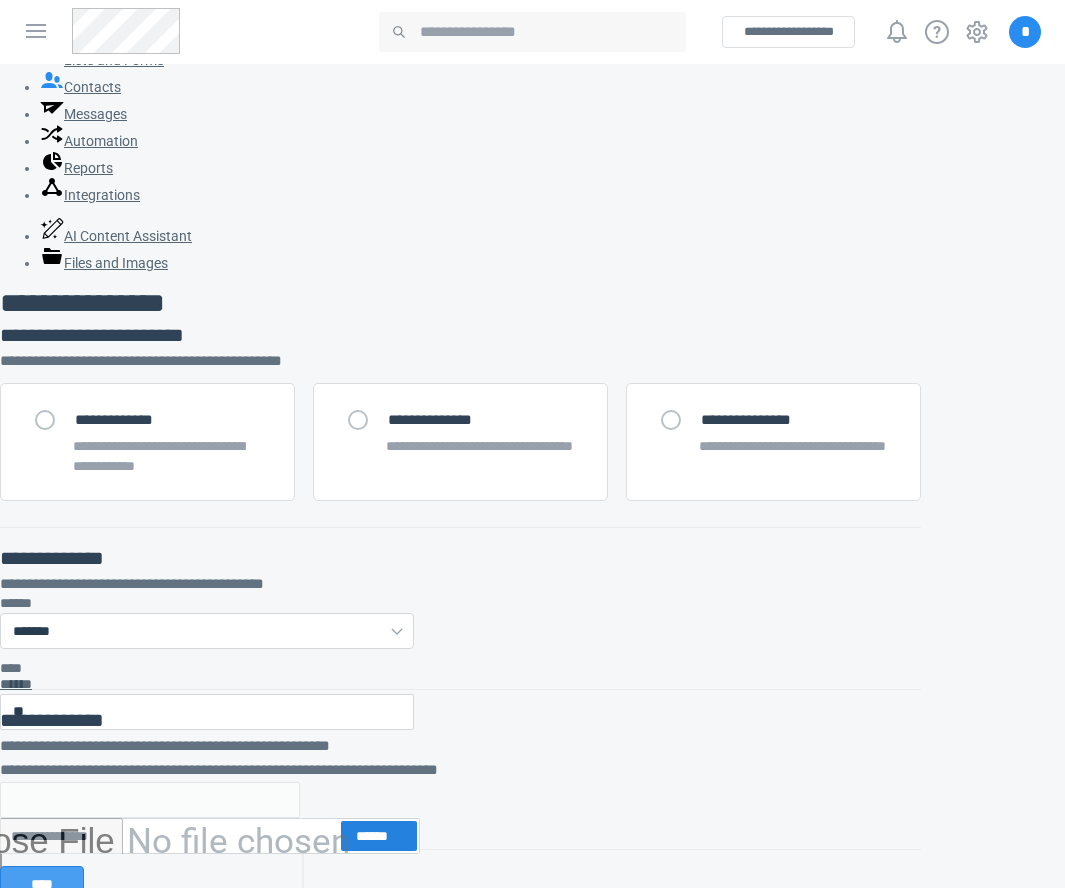 click on "****" at bounding box center [42, 884] 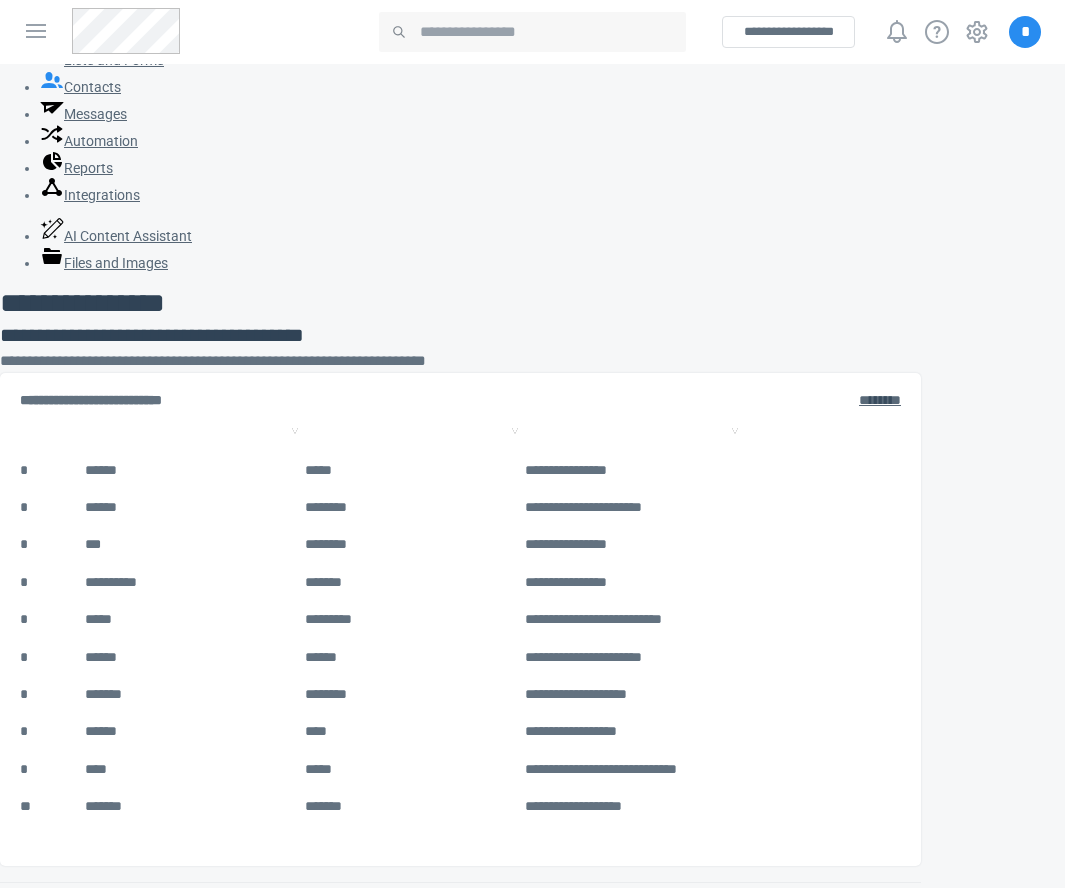 click on "**********" at bounding box center [64, 917] 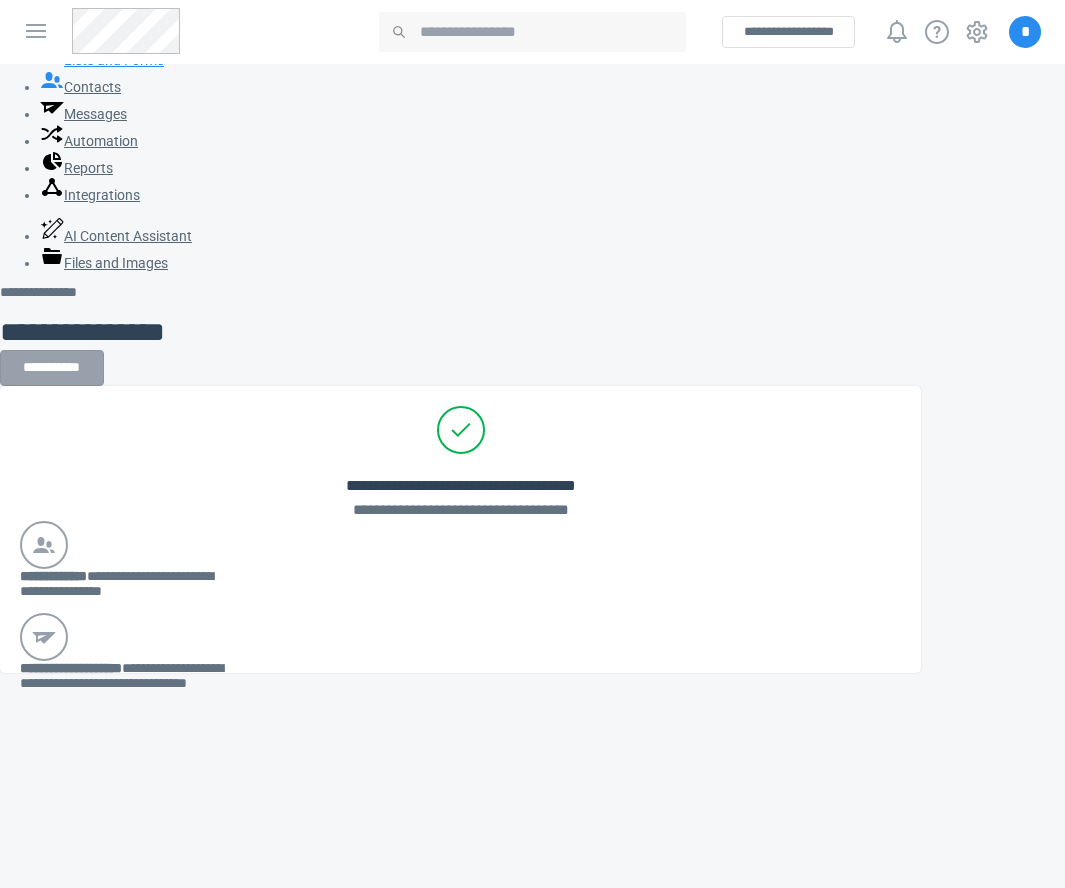 click 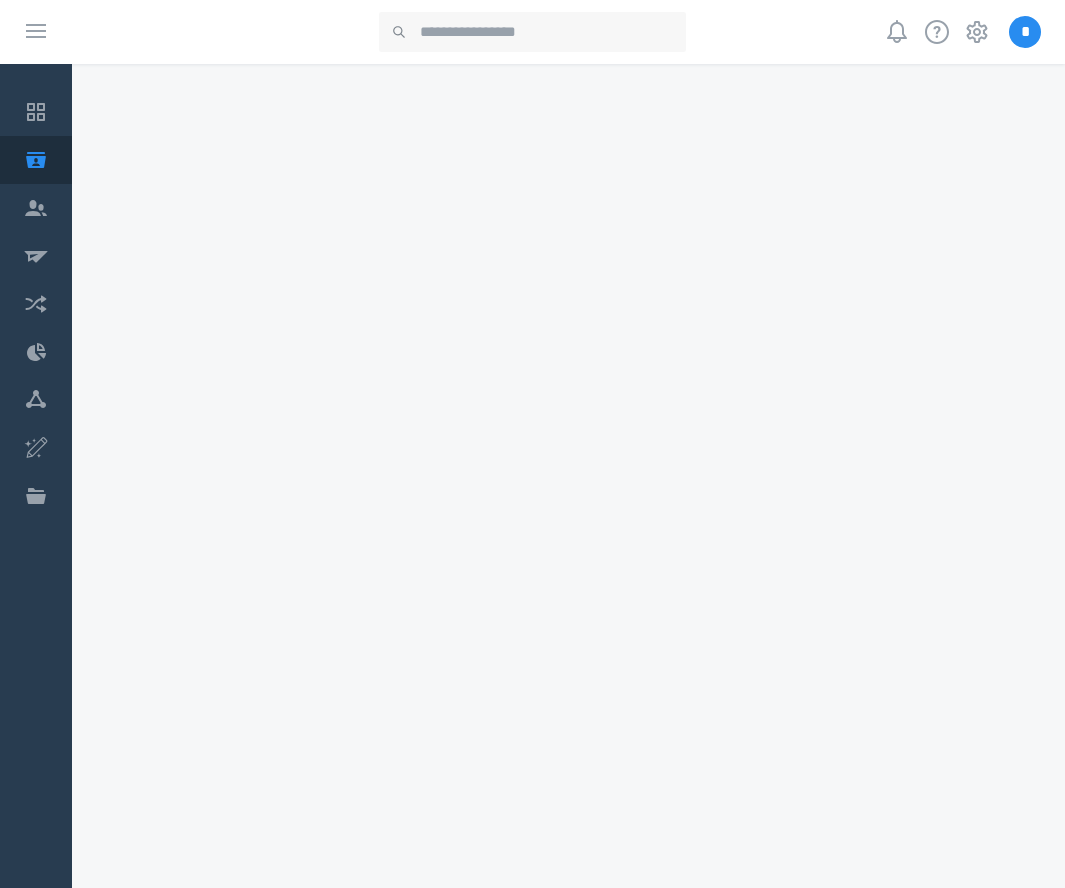 scroll, scrollTop: 0, scrollLeft: 0, axis: both 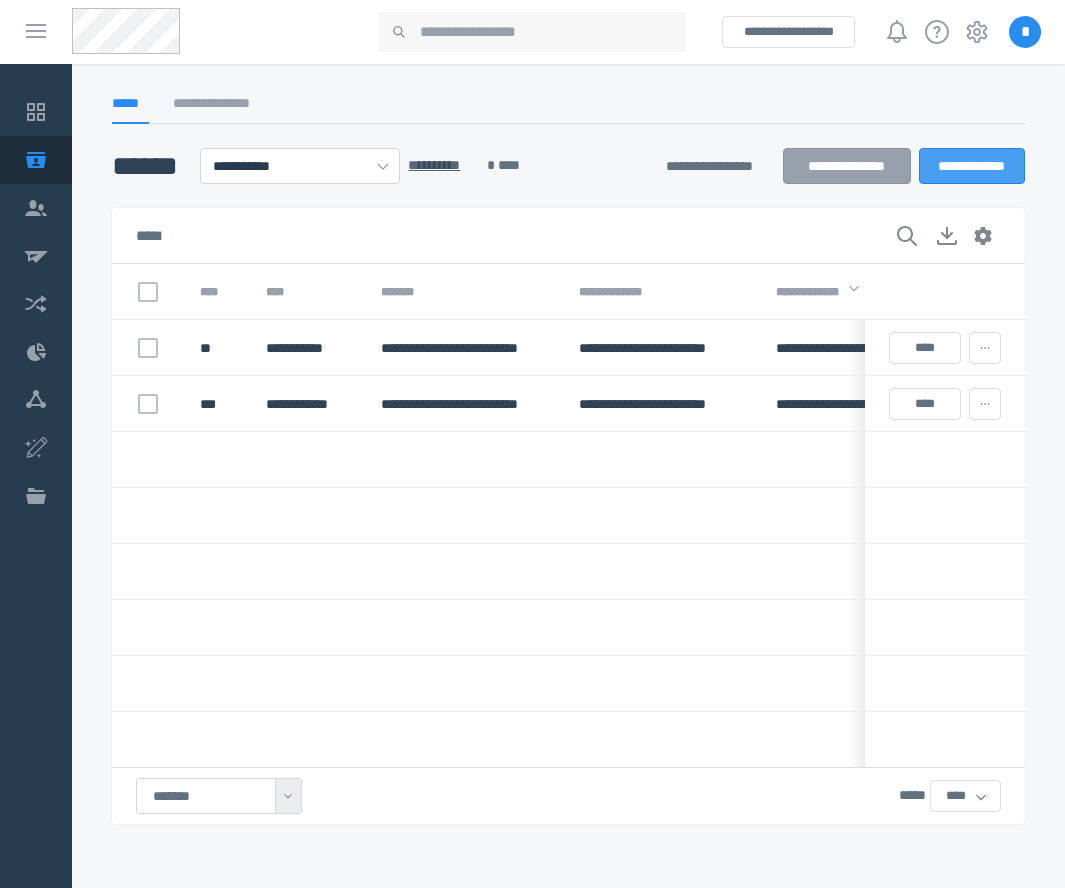 click on "**********" at bounding box center (972, 166) 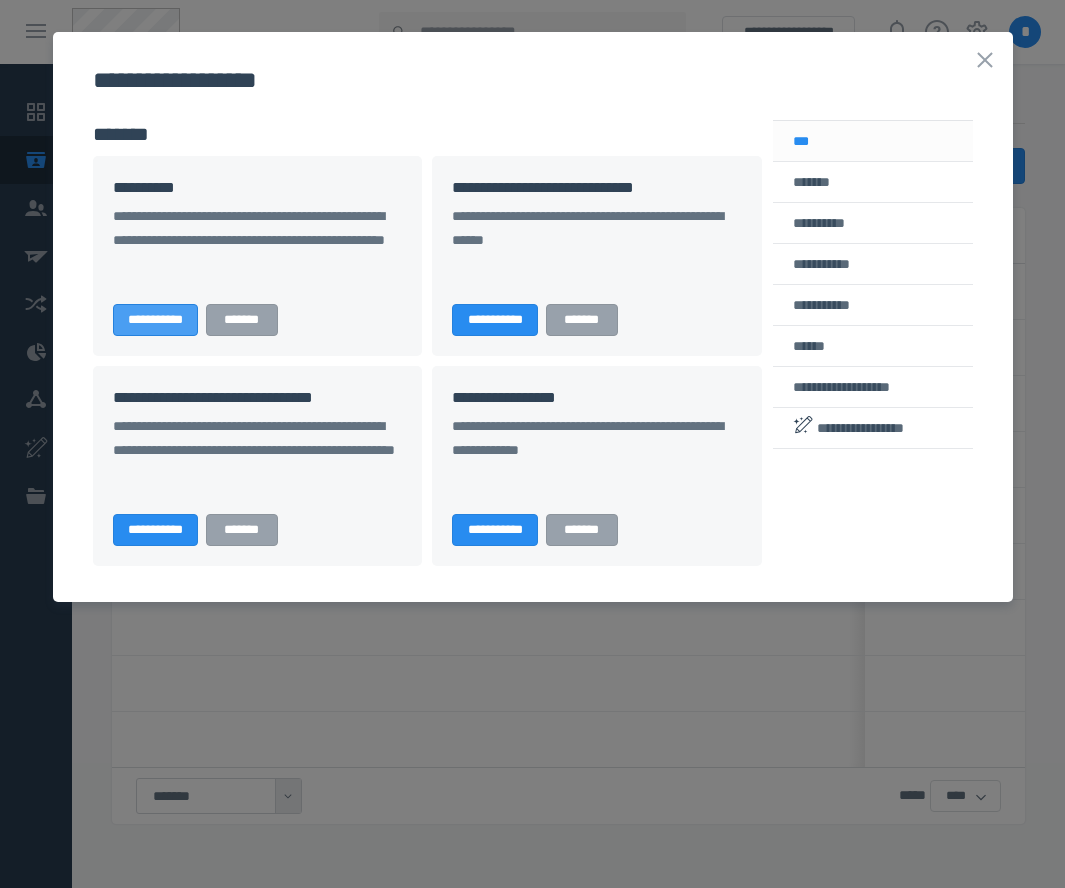 click on "**********" at bounding box center (155, 320) 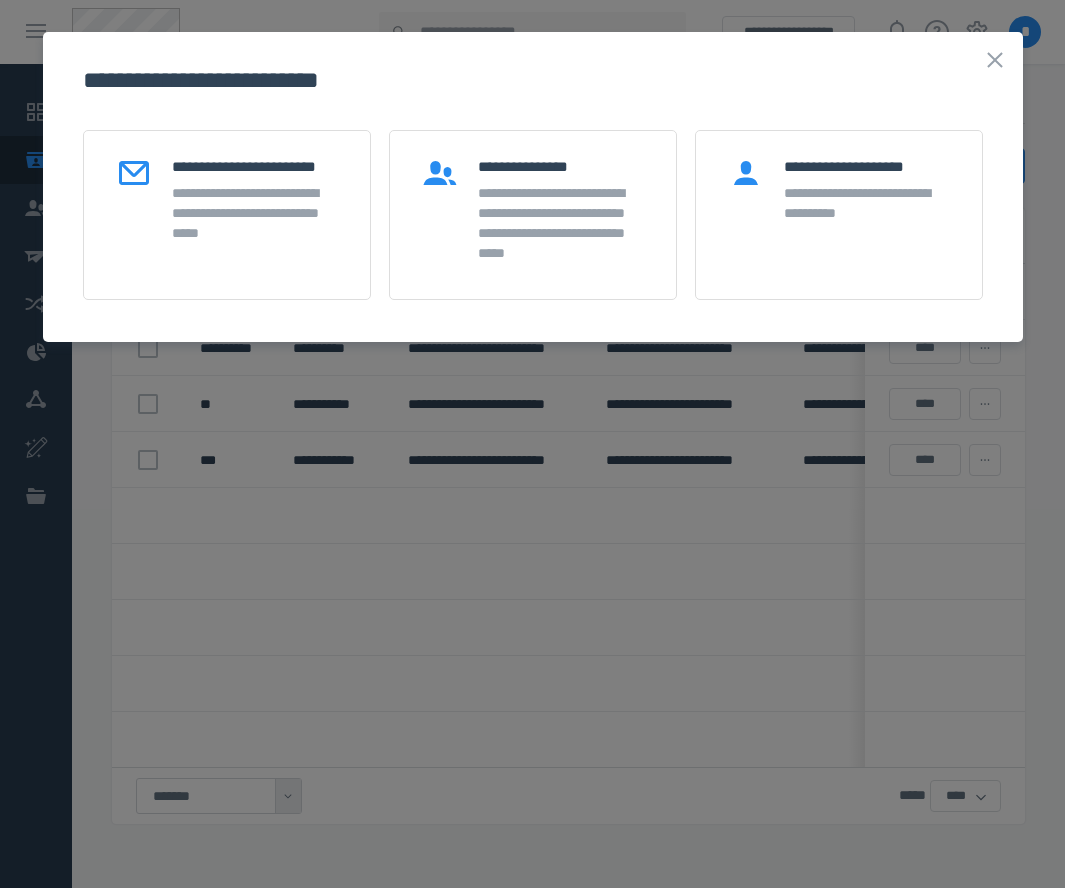 click on "**********" at bounding box center [533, 187] 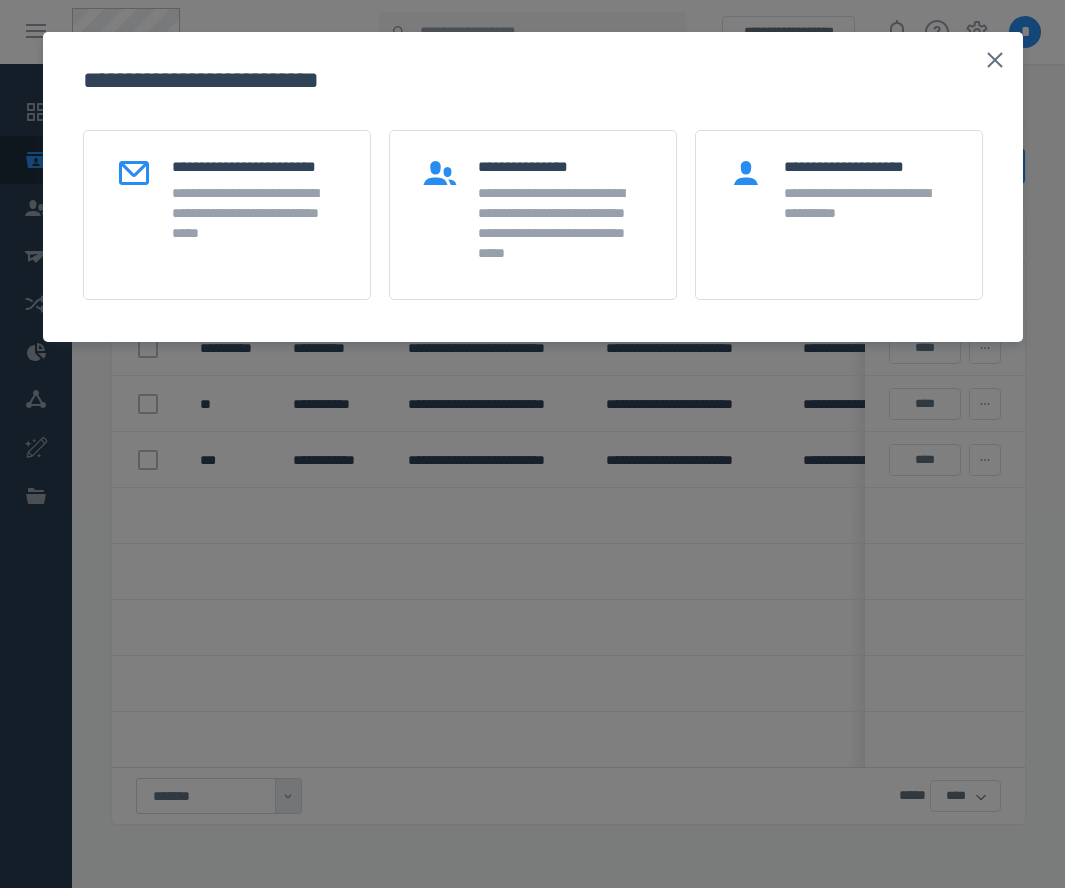 click 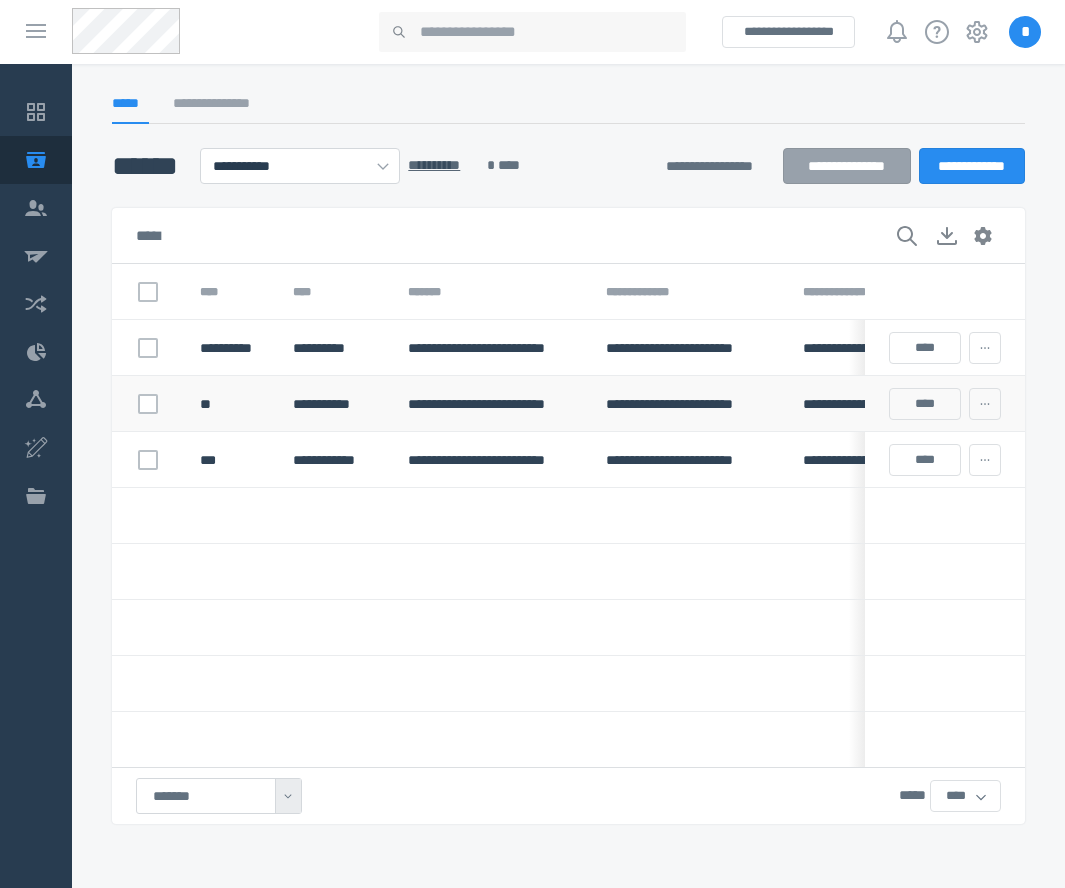 click on "**********" at bounding box center [334, 404] 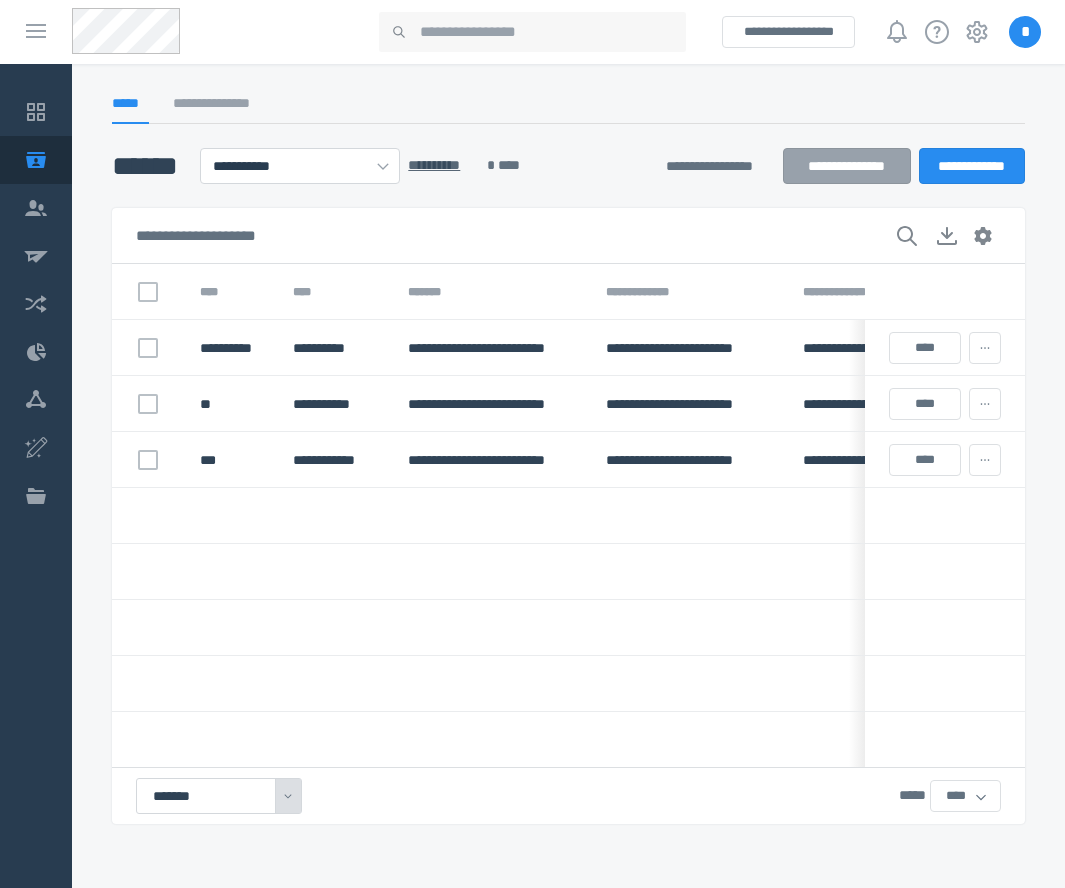 click on "*******" at bounding box center [219, 796] 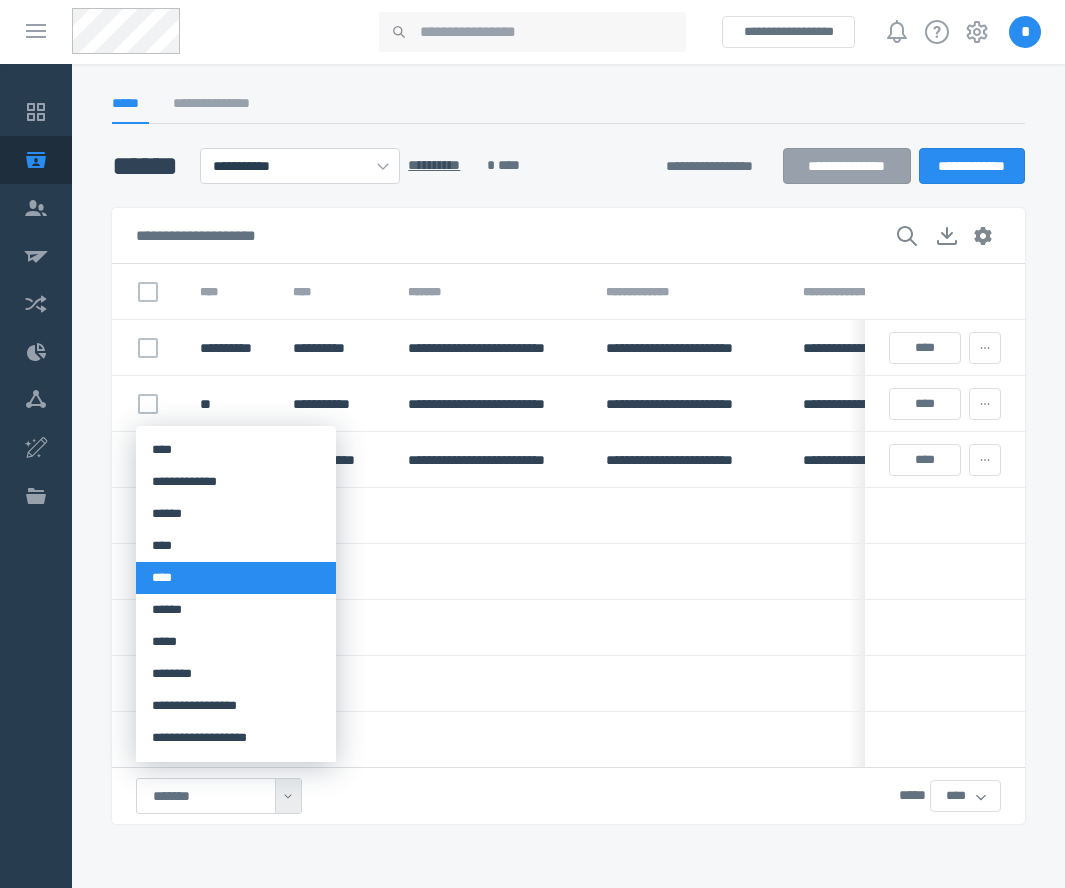 click on "****" at bounding box center [236, 578] 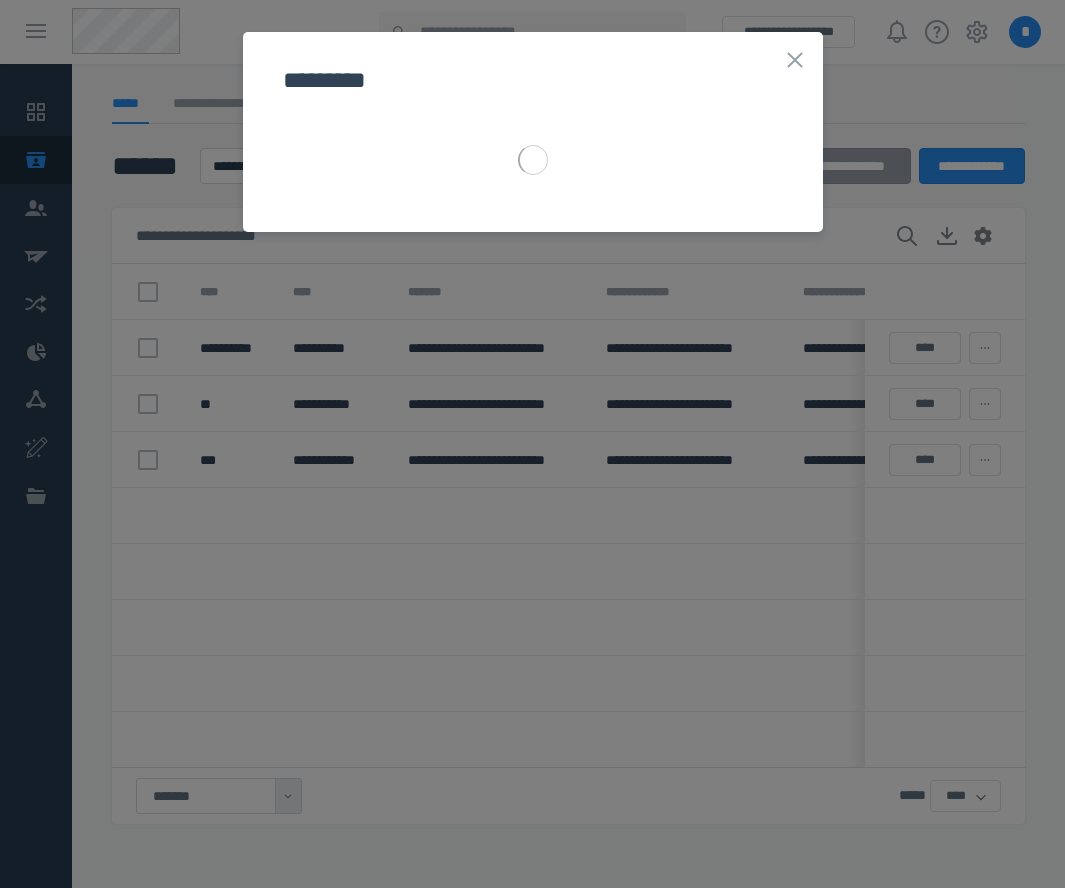 select on "******" 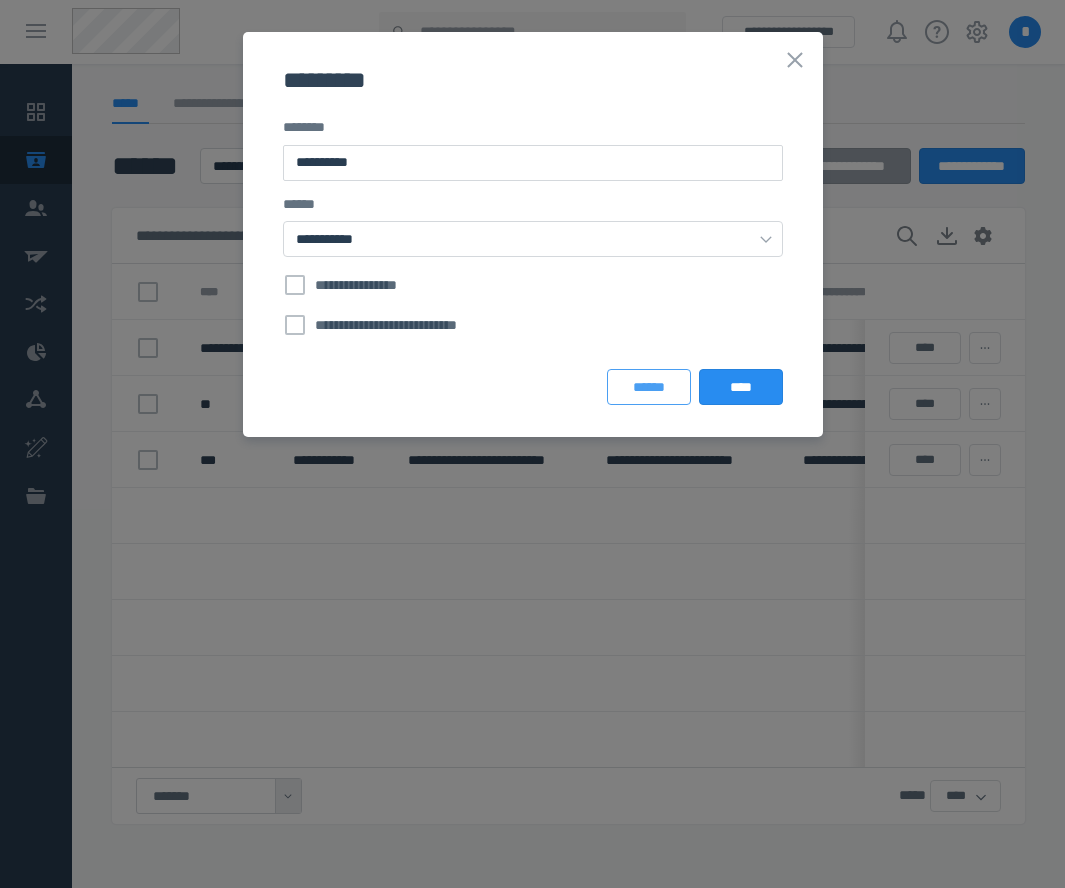 click on "******" at bounding box center (649, 387) 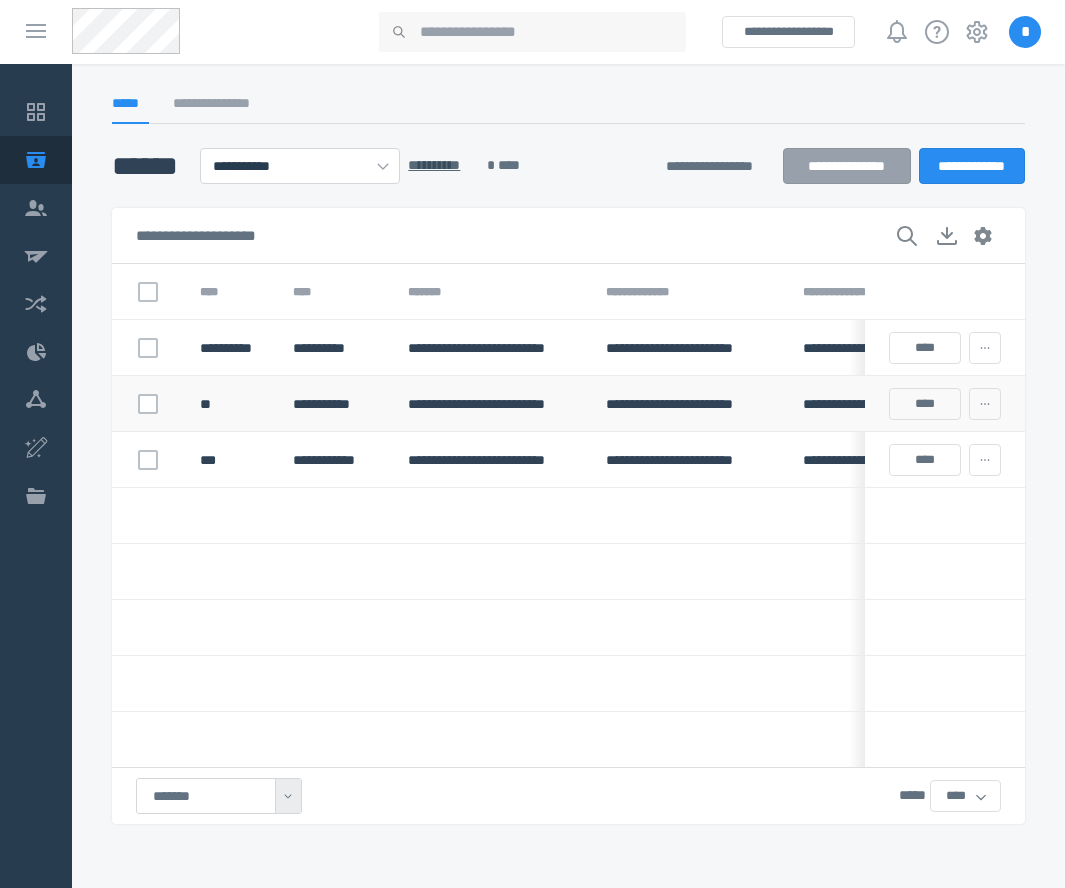 click on "**********" at bounding box center (334, 404) 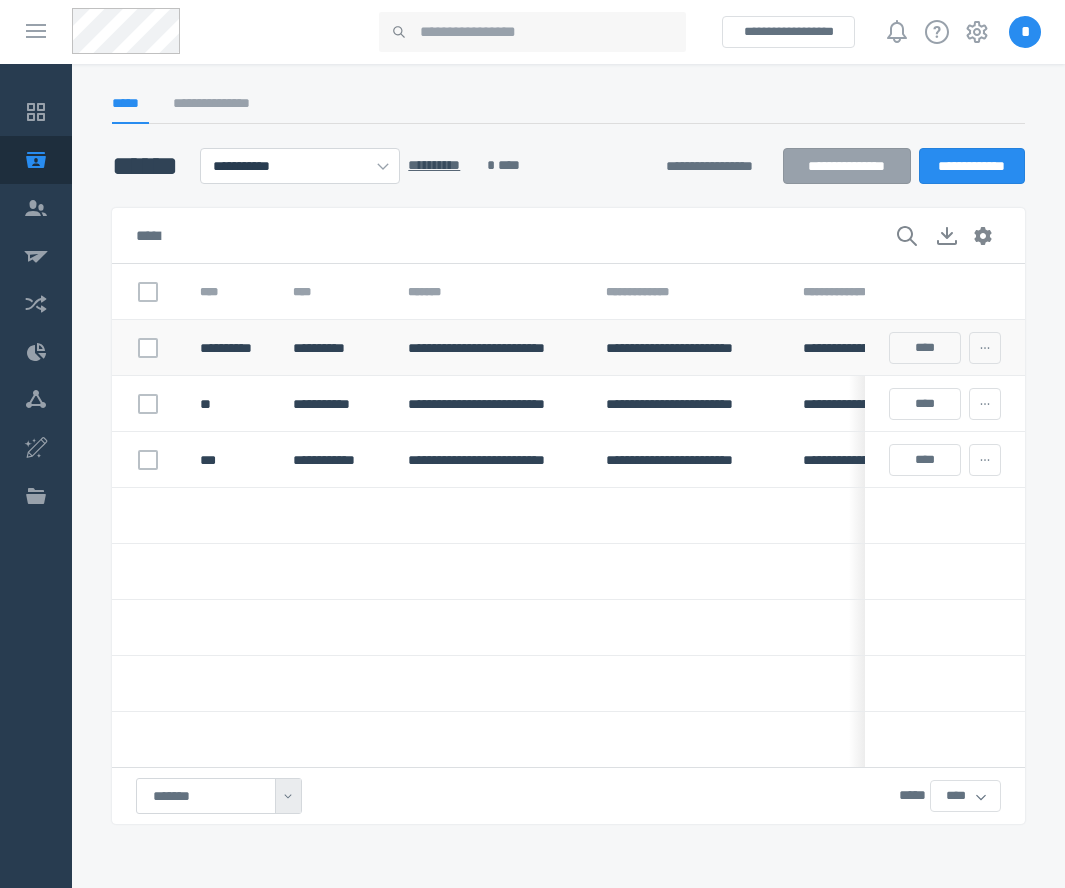 click on "**********" at bounding box center [334, 348] 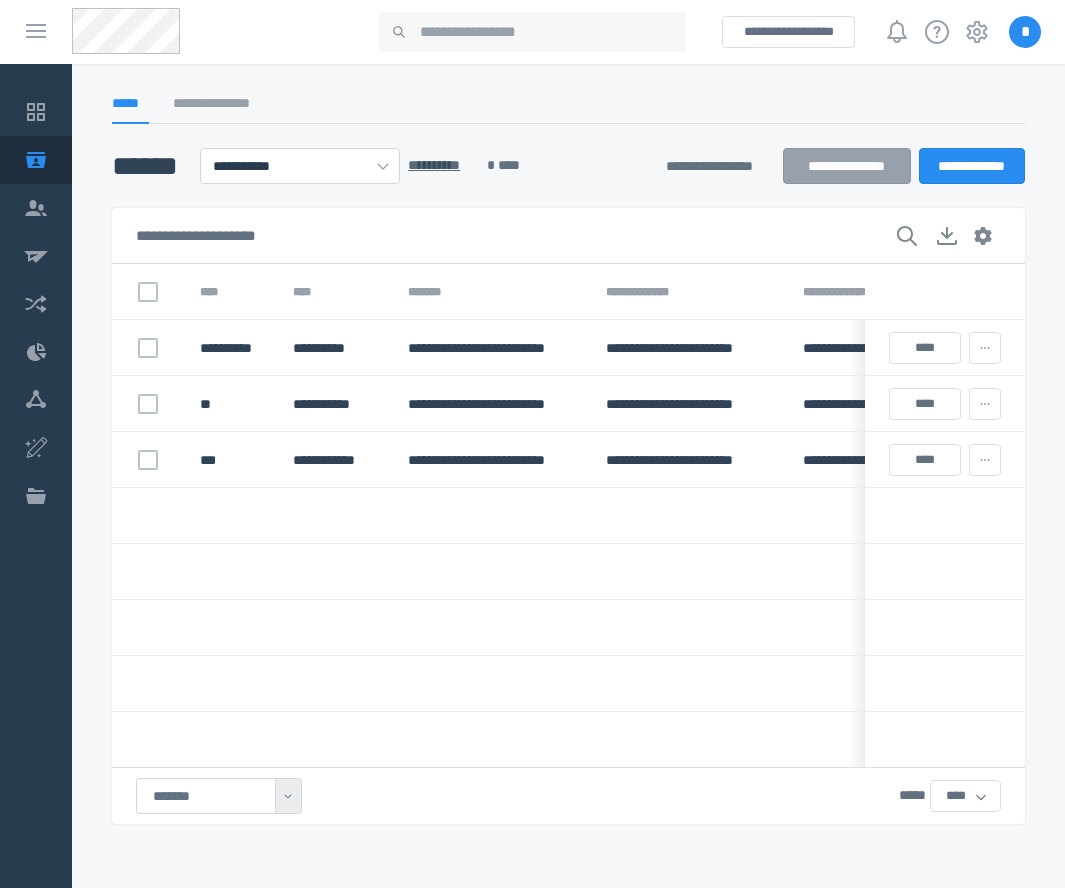 click on "******* **** * ****" at bounding box center (568, 796) 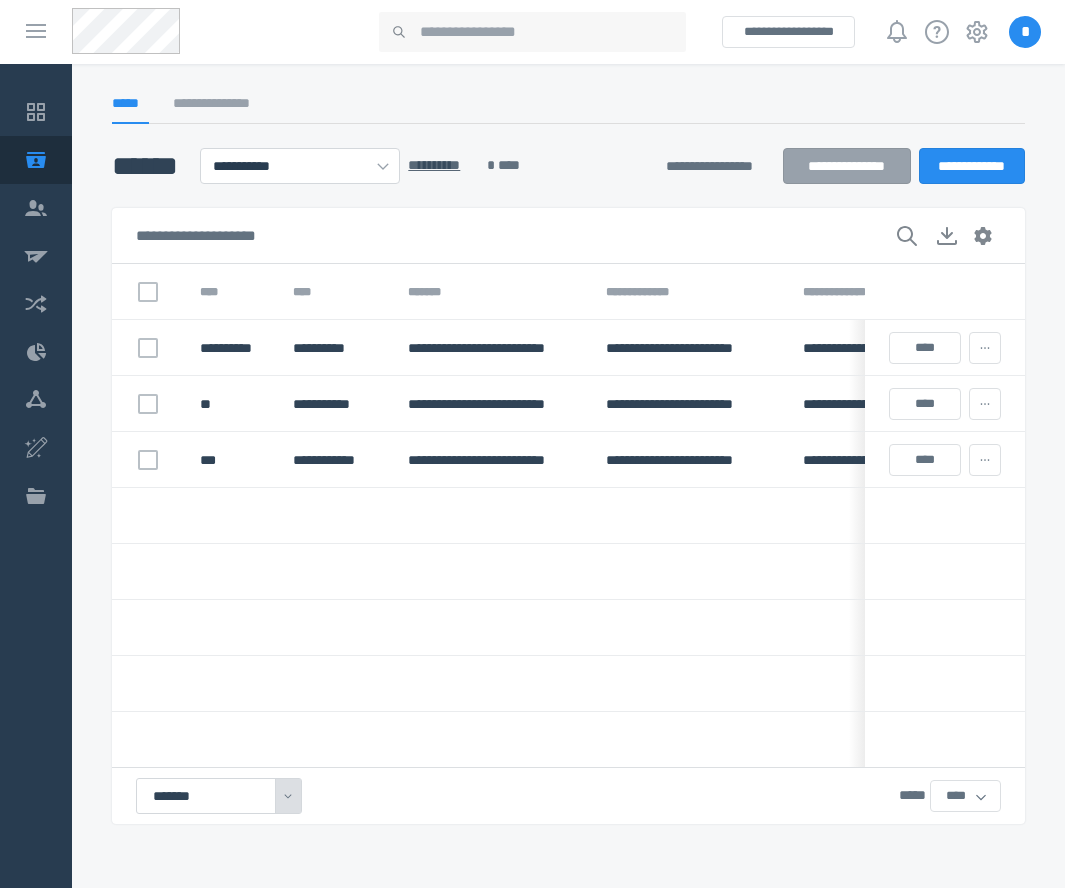 click on "*******" at bounding box center (219, 796) 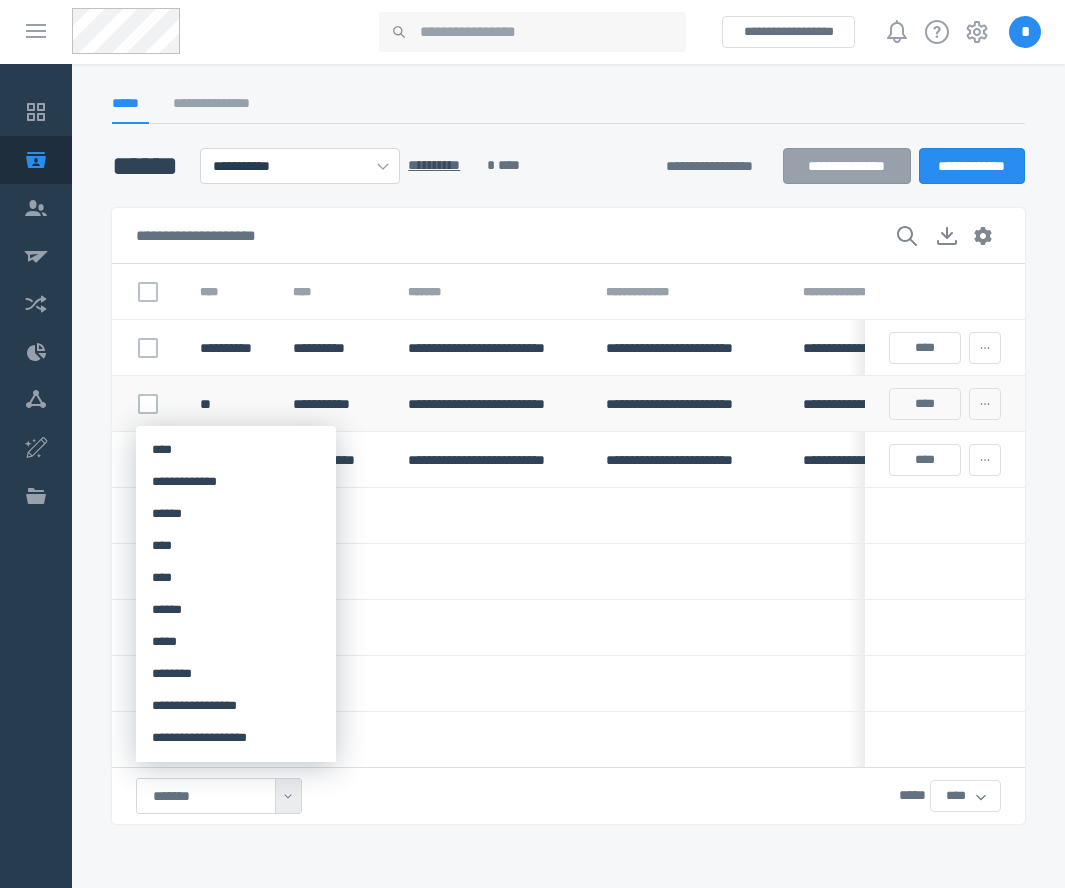 click on "**********" at bounding box center [334, 404] 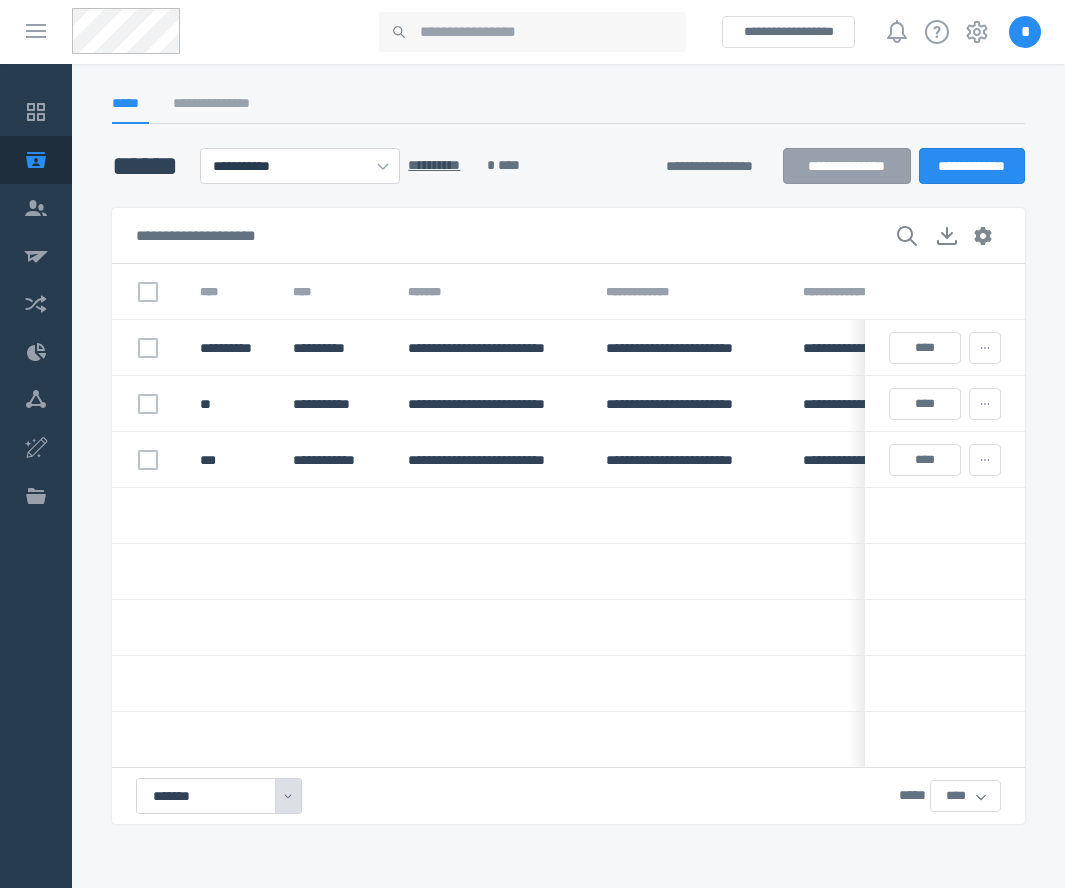click at bounding box center (288, 796) 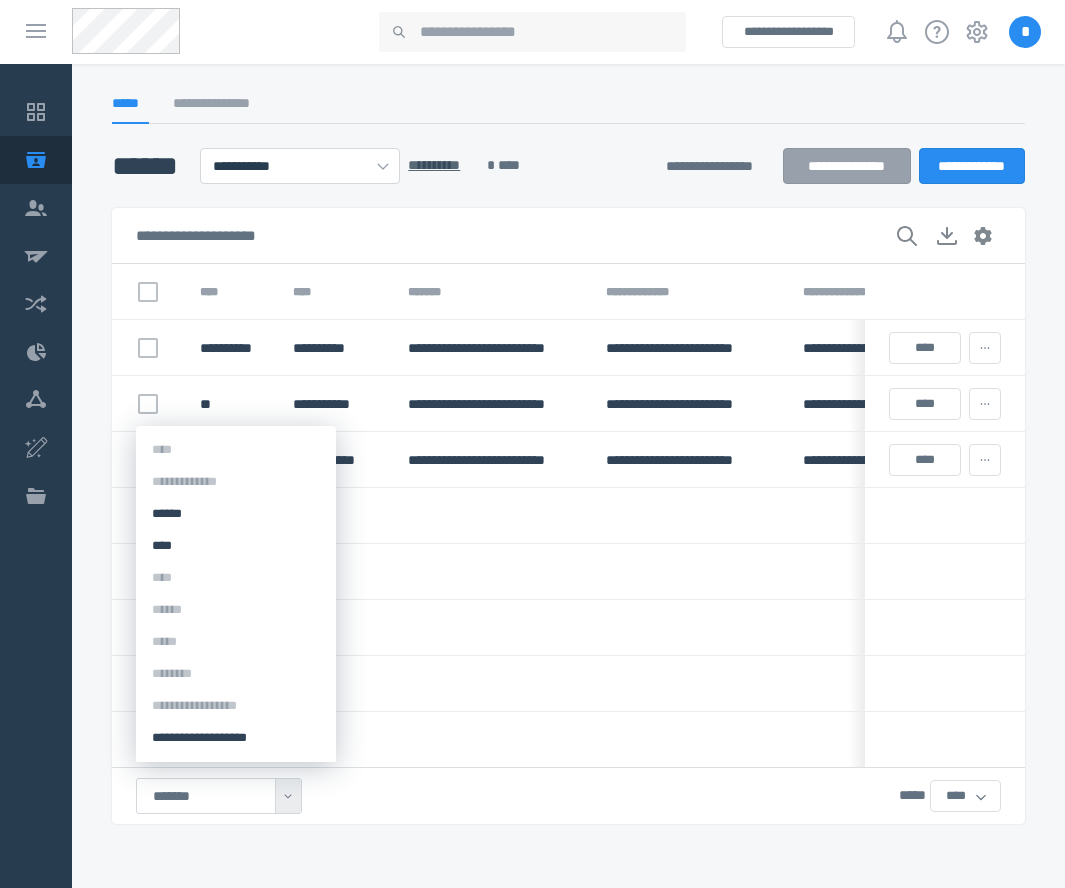 click at bounding box center [491, 572] 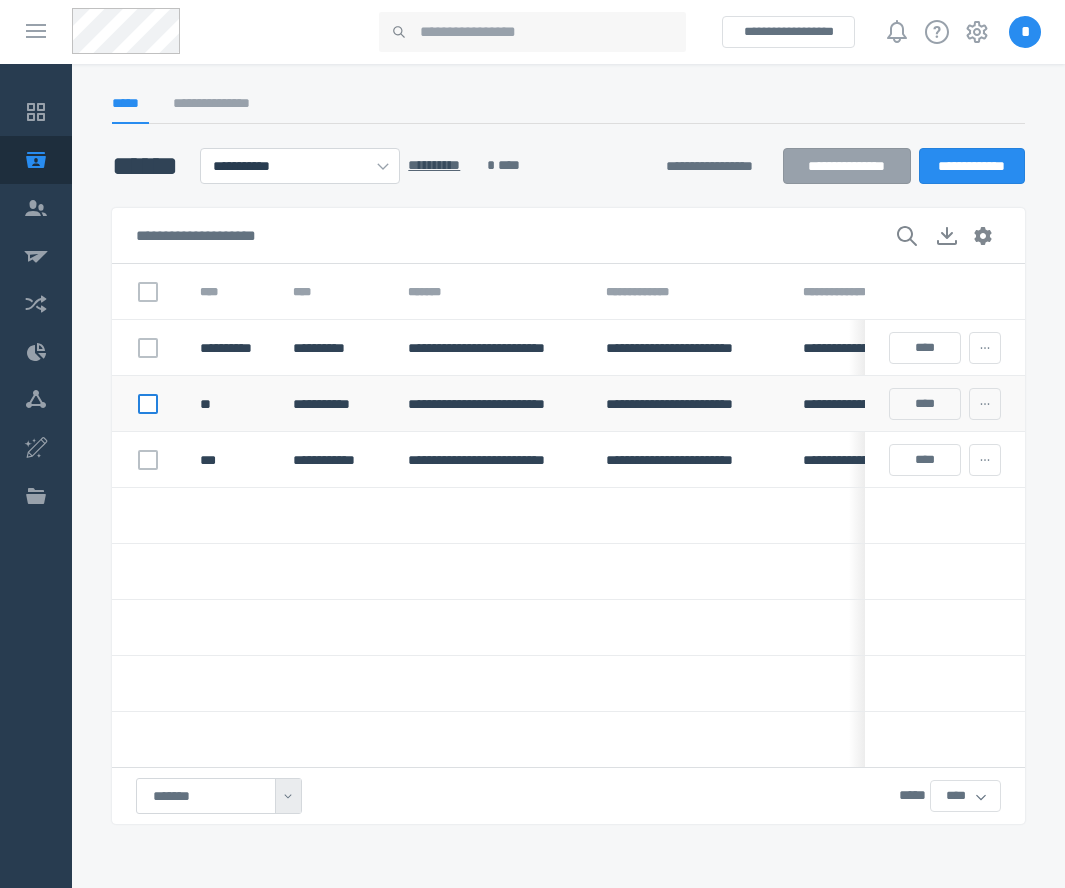 click at bounding box center [148, 404] 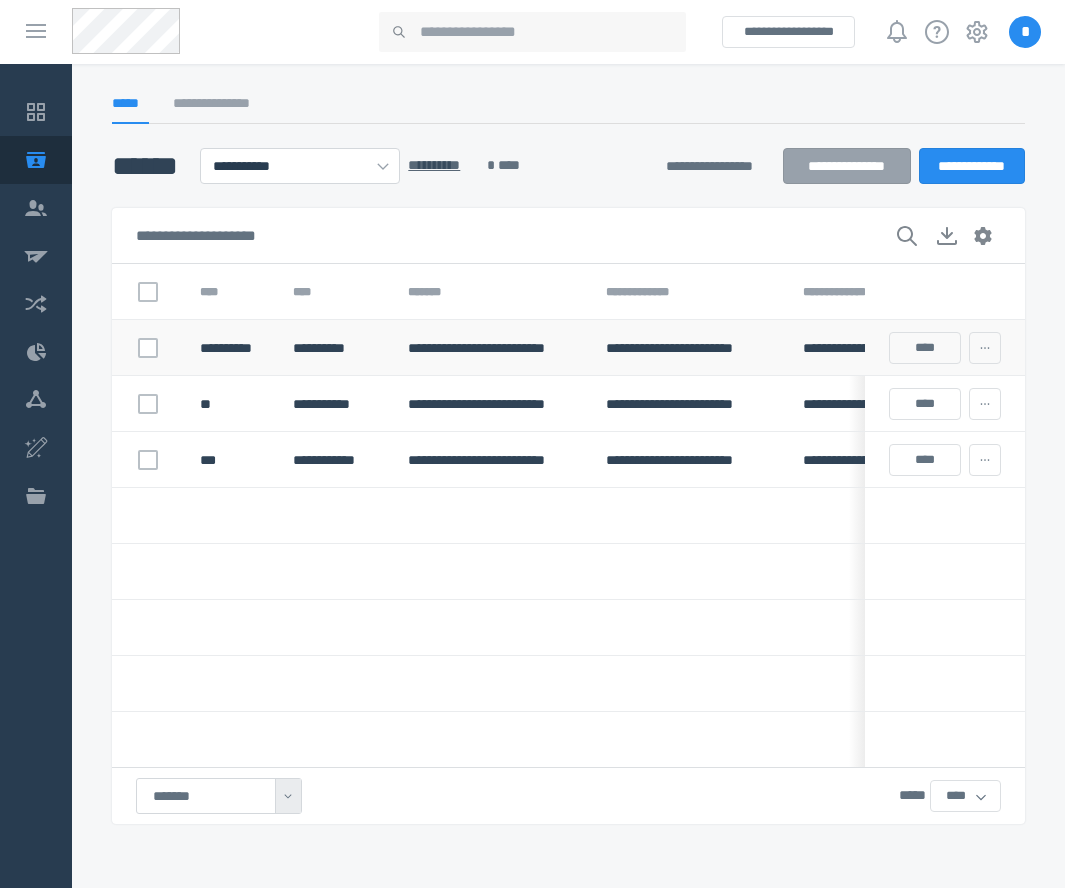 click at bounding box center [148, 348] 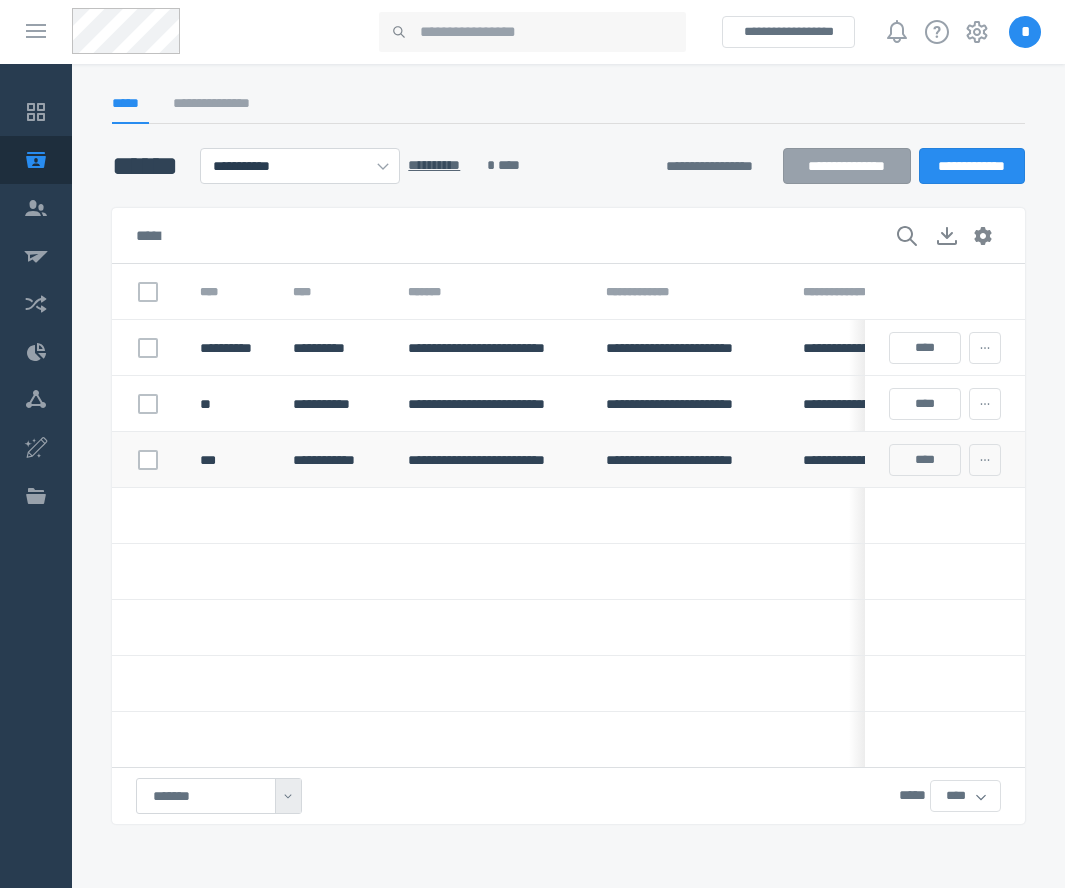 click at bounding box center (148, 460) 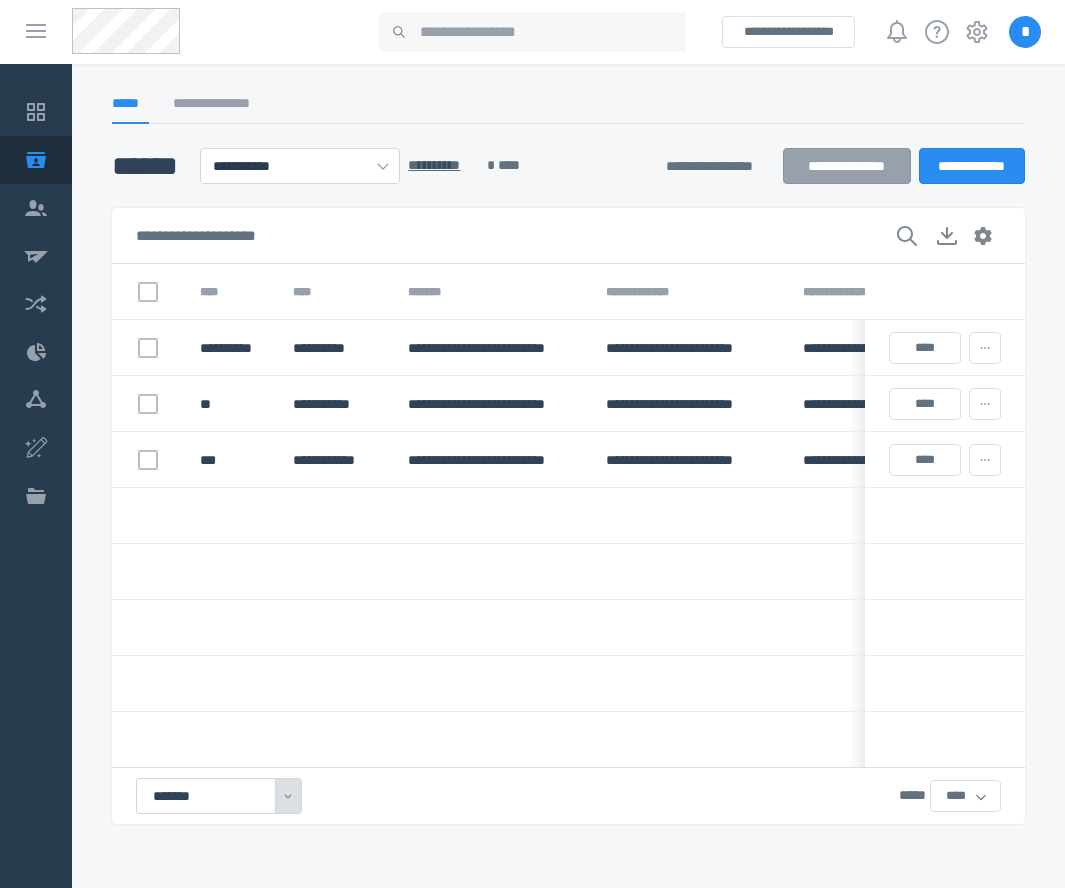 click on "*******" at bounding box center (219, 796) 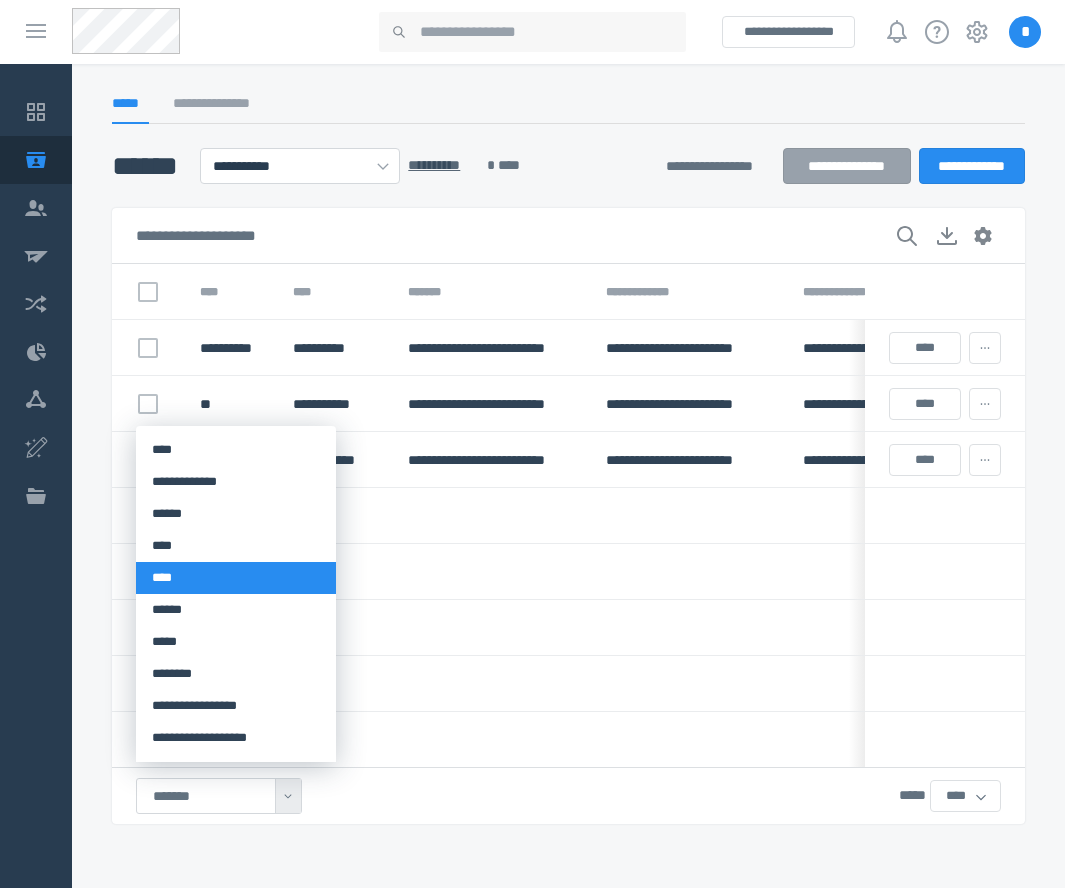click on "****" at bounding box center [236, 578] 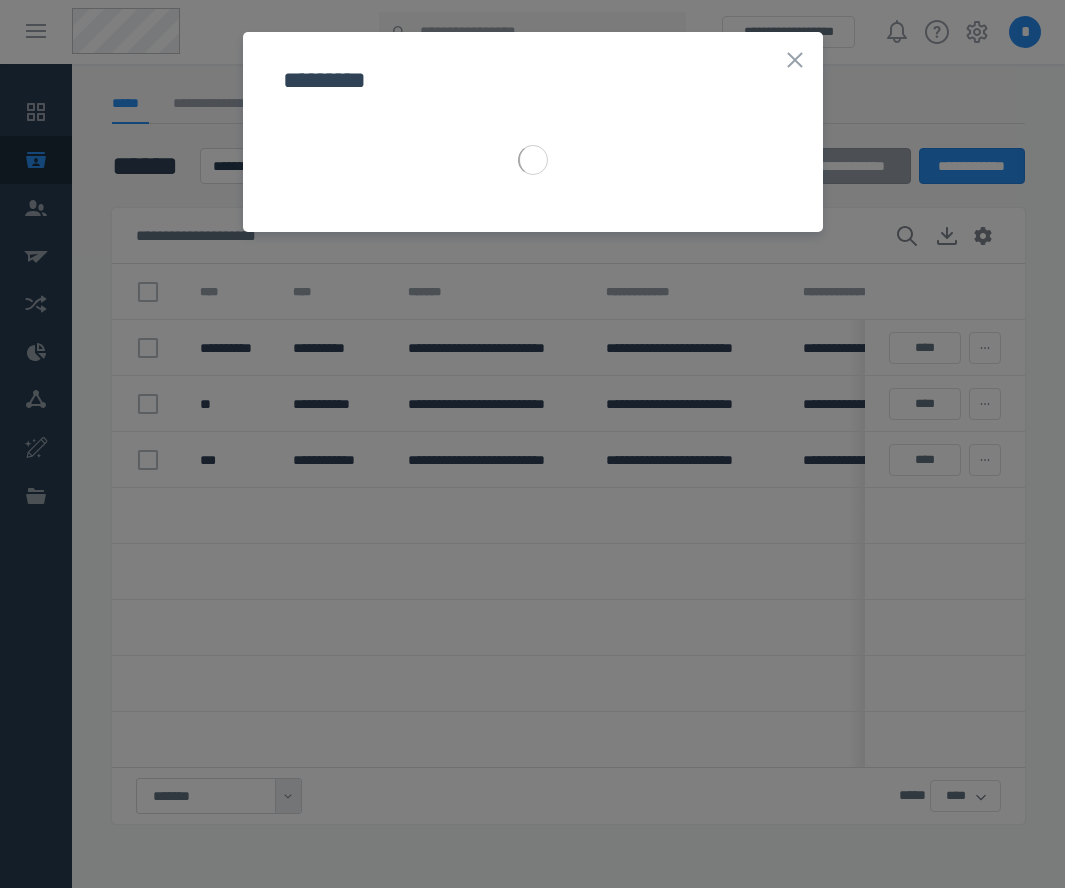 select on "******" 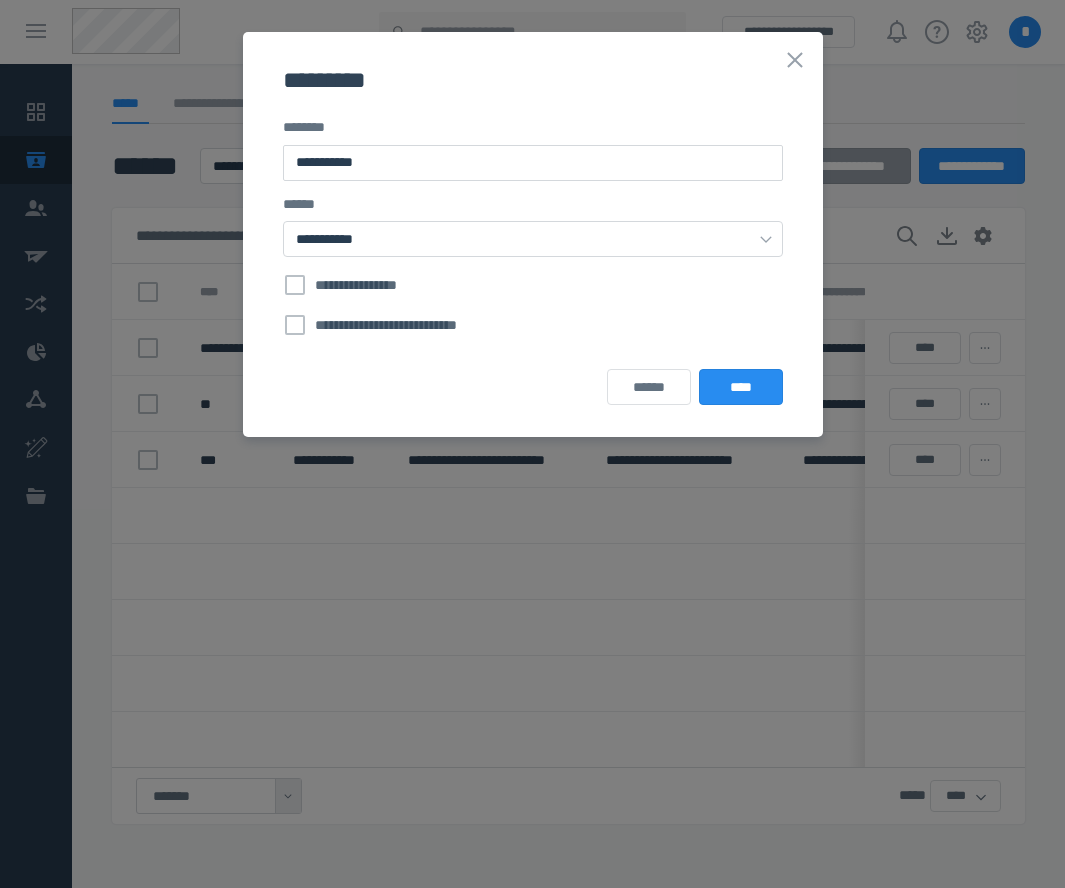 click on "**********" at bounding box center (533, 325) 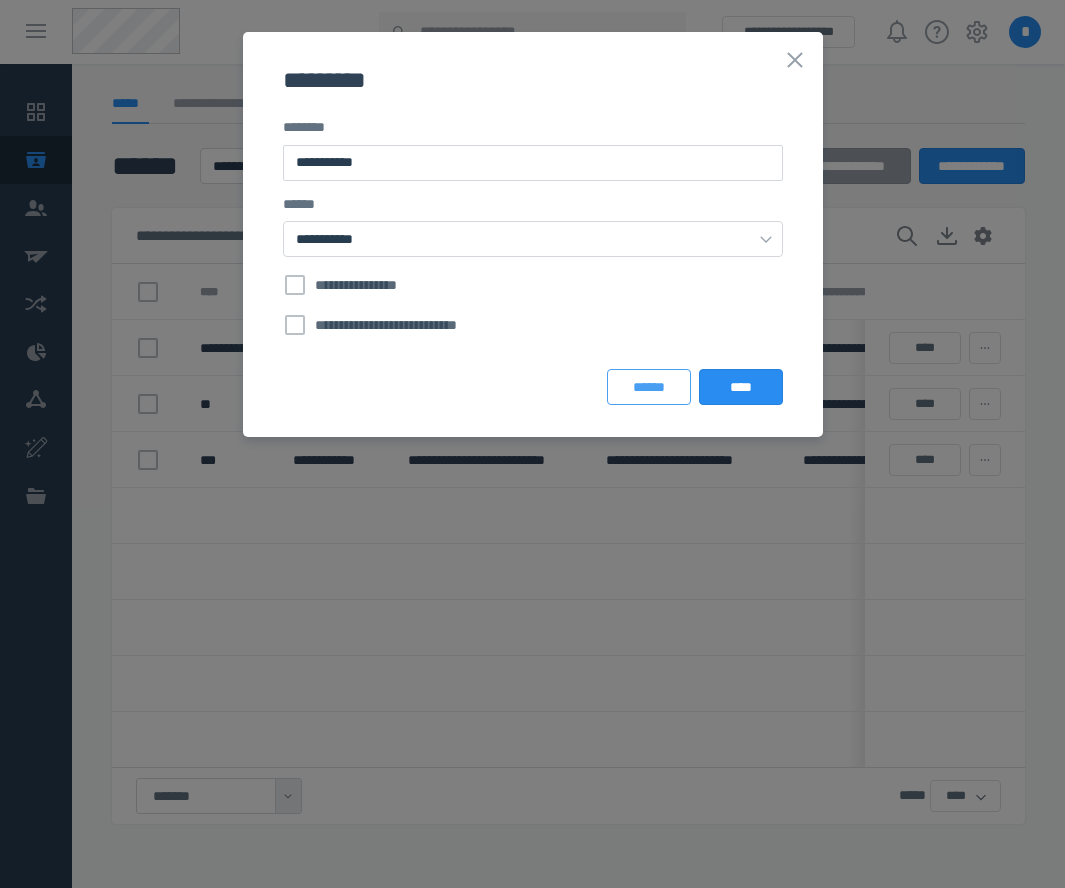 click on "******" at bounding box center [649, 387] 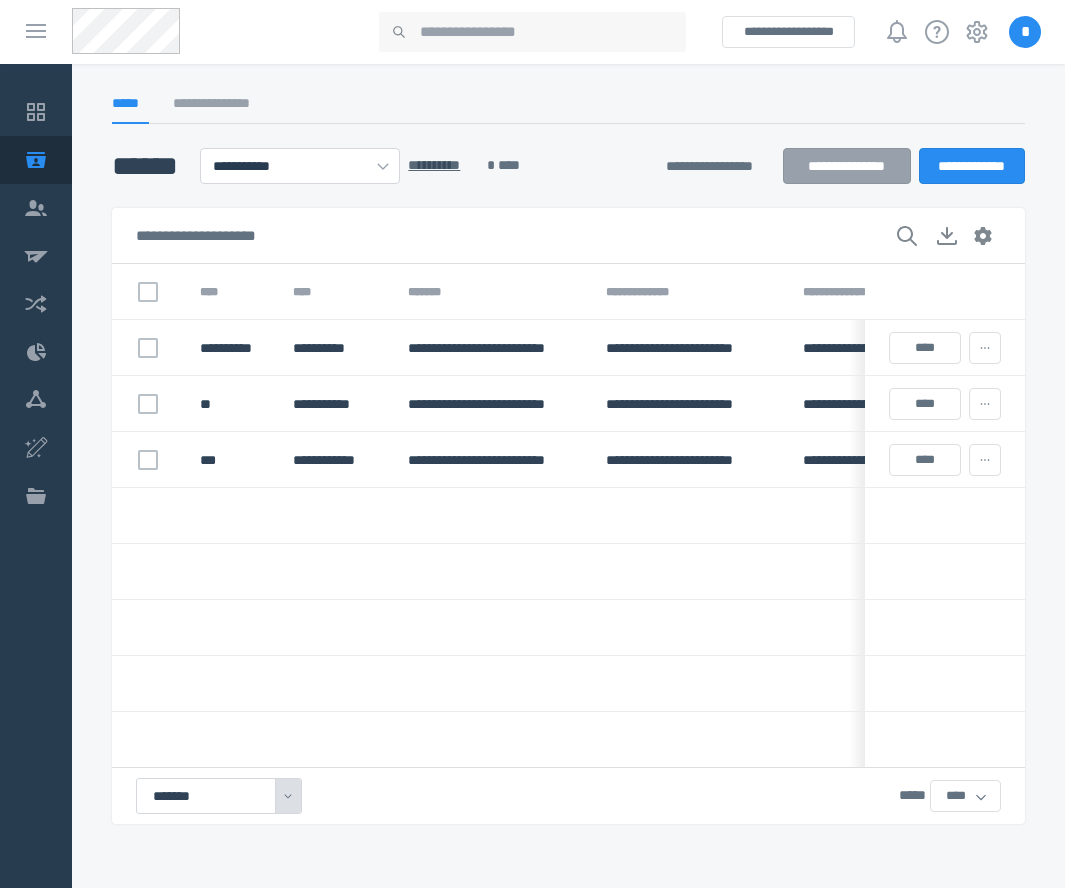 click at bounding box center (288, 796) 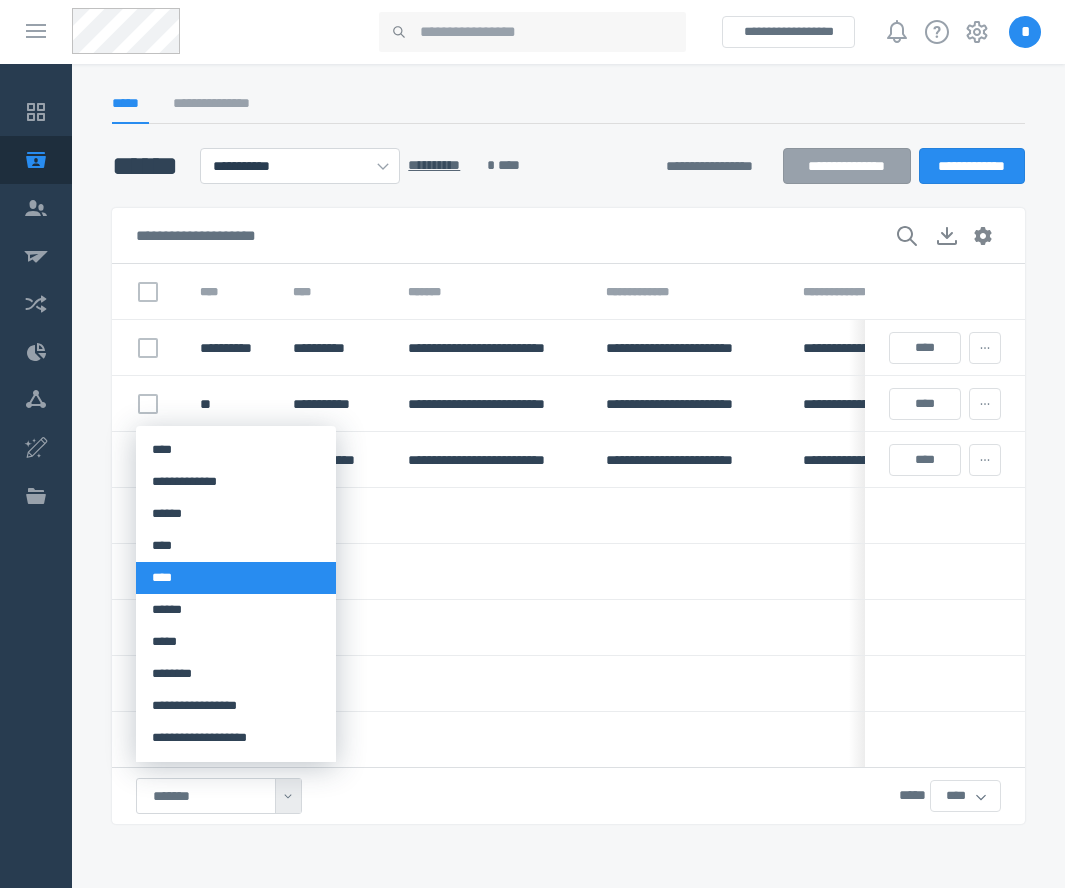 click on "****" at bounding box center (236, 578) 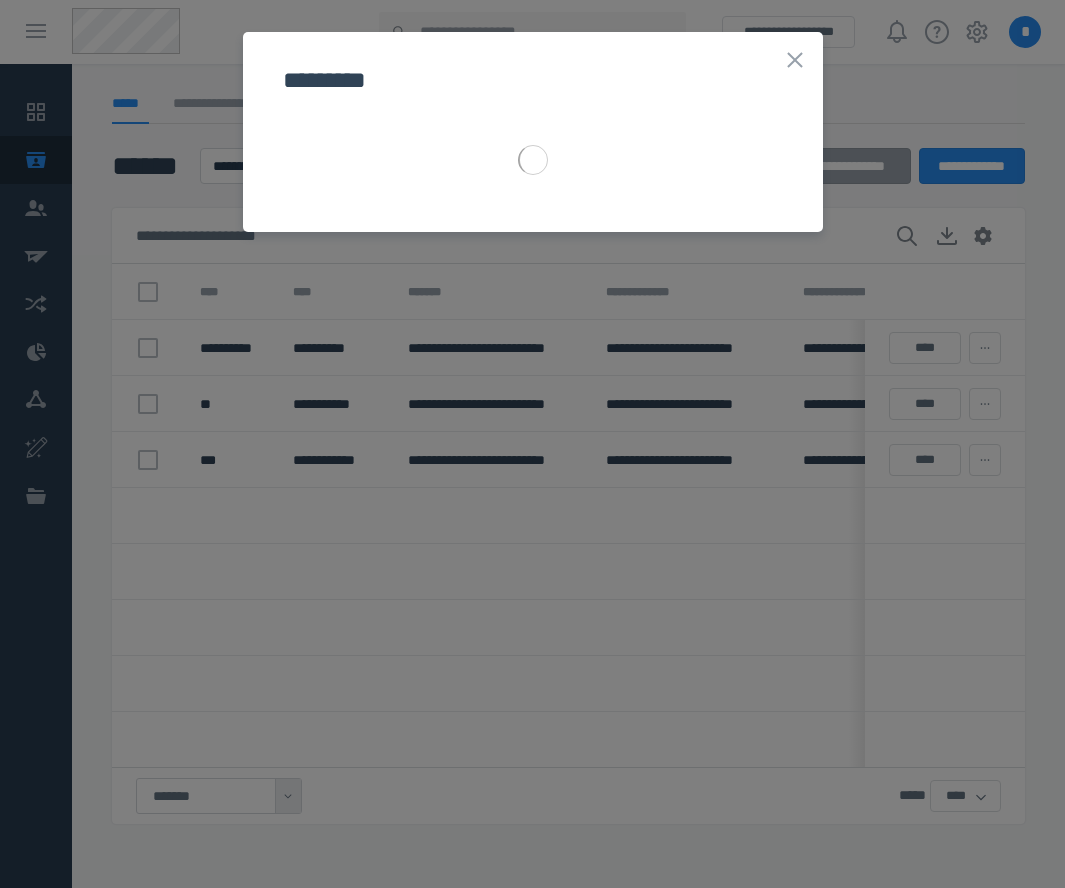 select on "******" 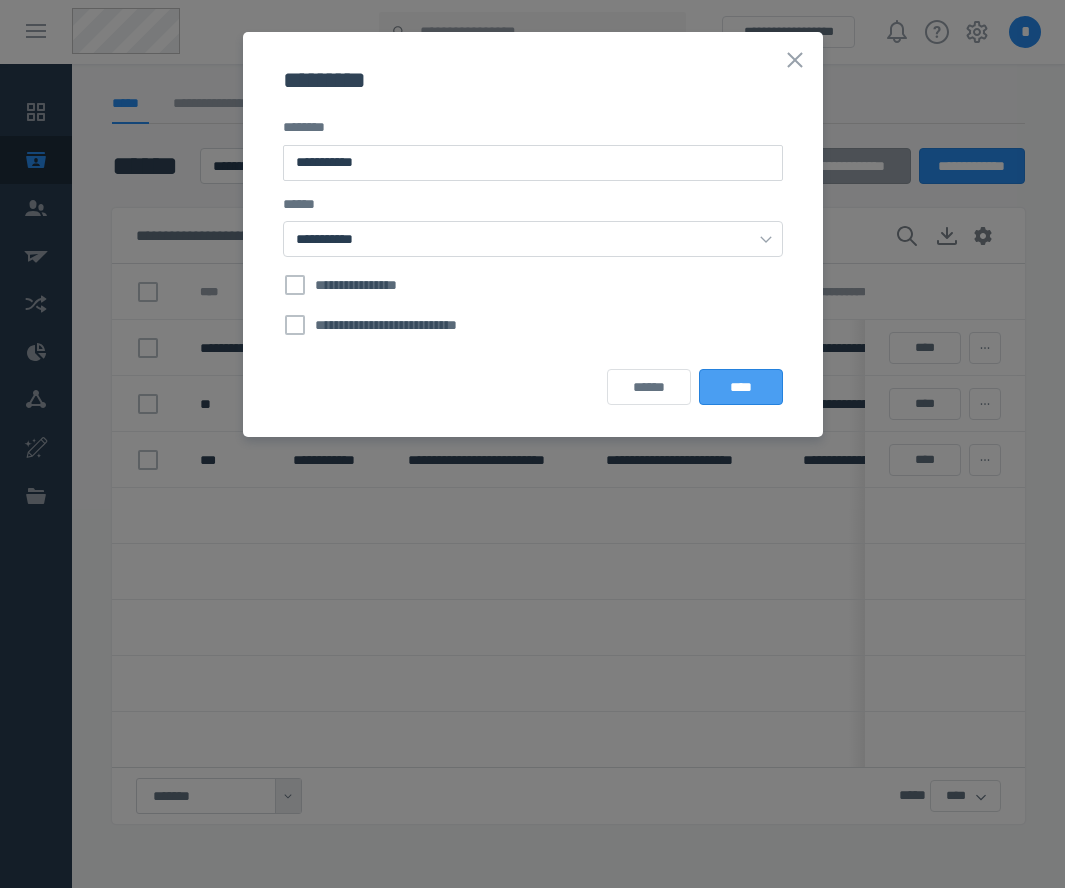 click on "****" at bounding box center [741, 387] 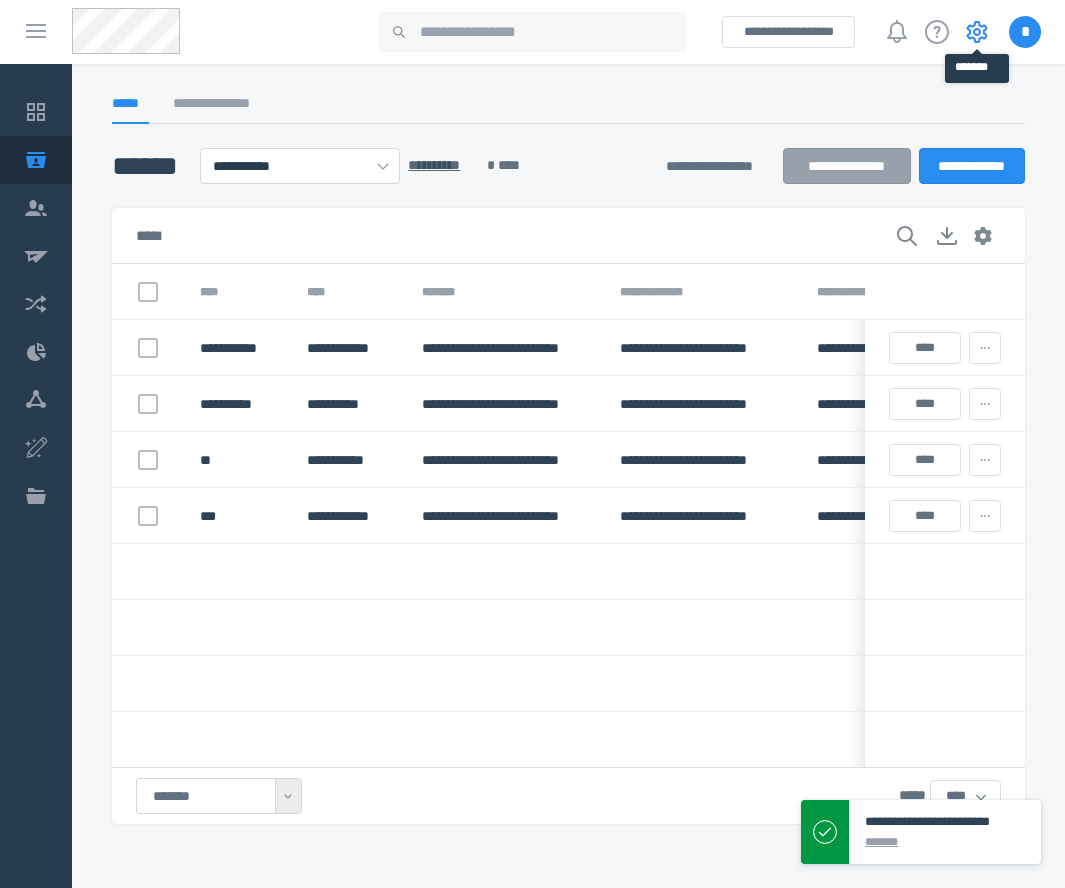 click 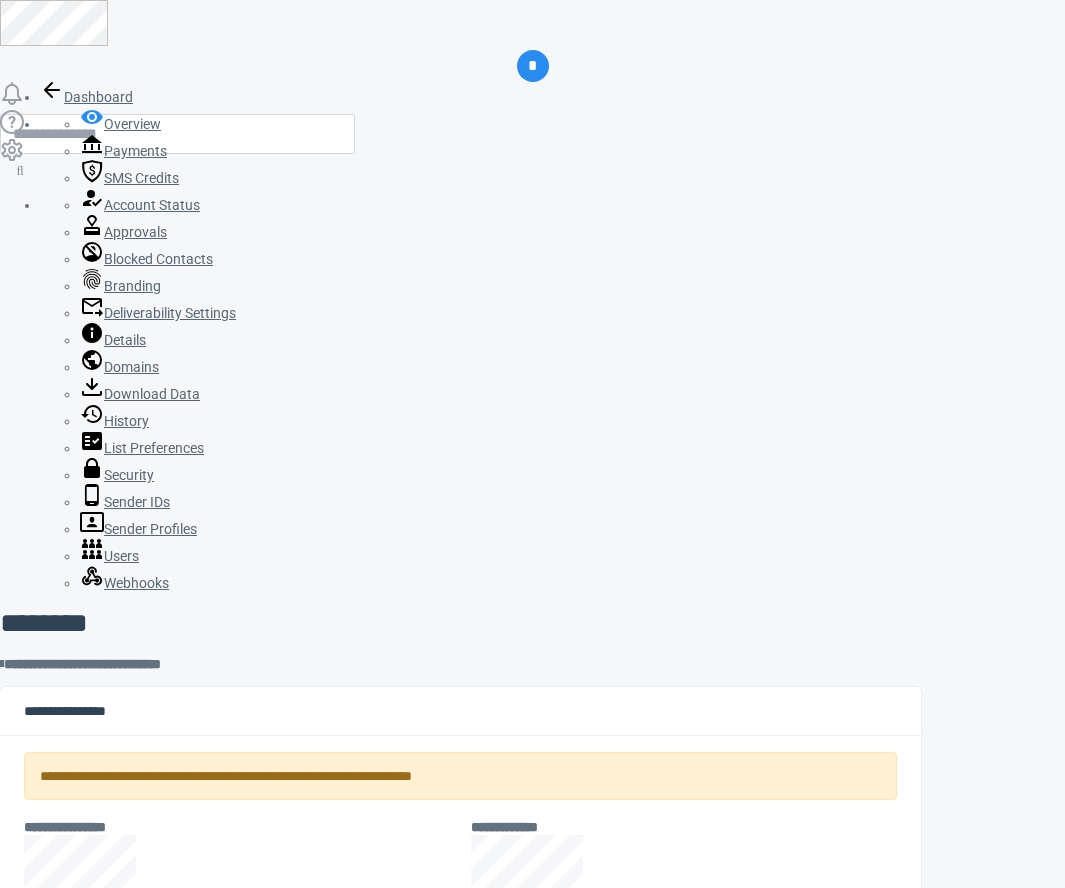 scroll, scrollTop: 0, scrollLeft: 0, axis: both 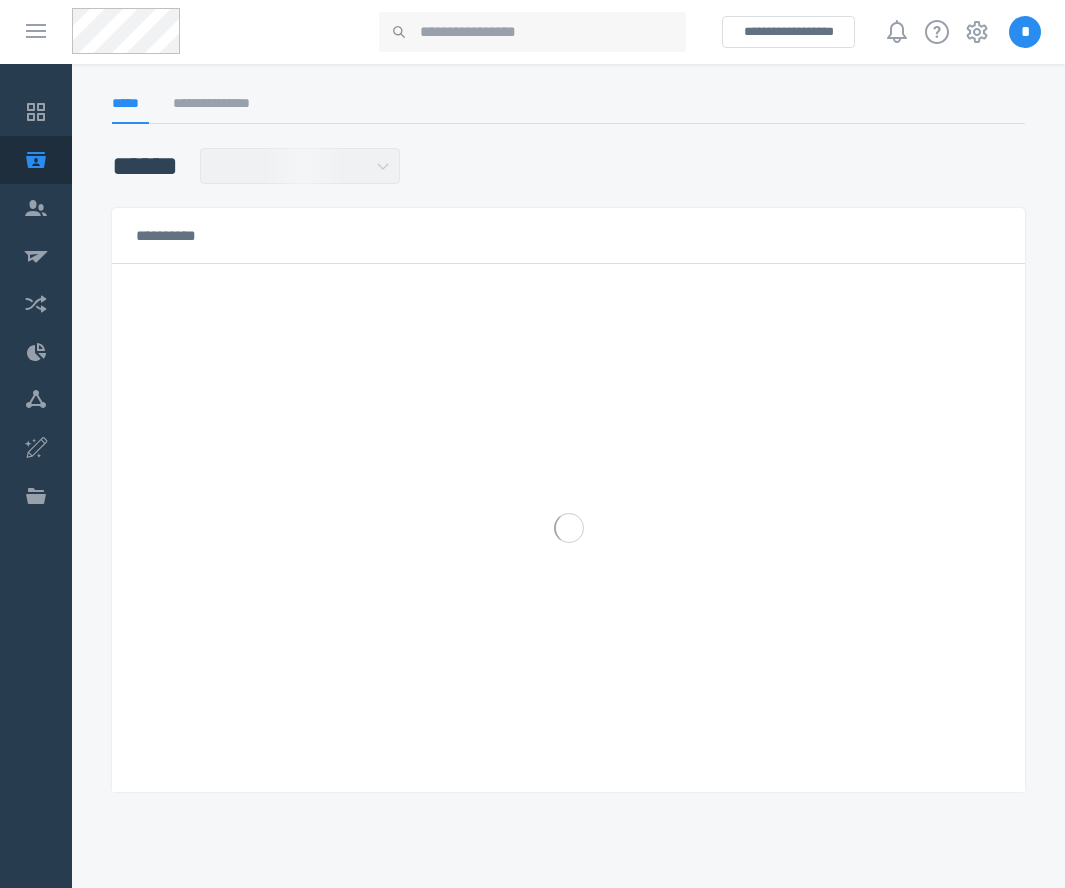 select on "******" 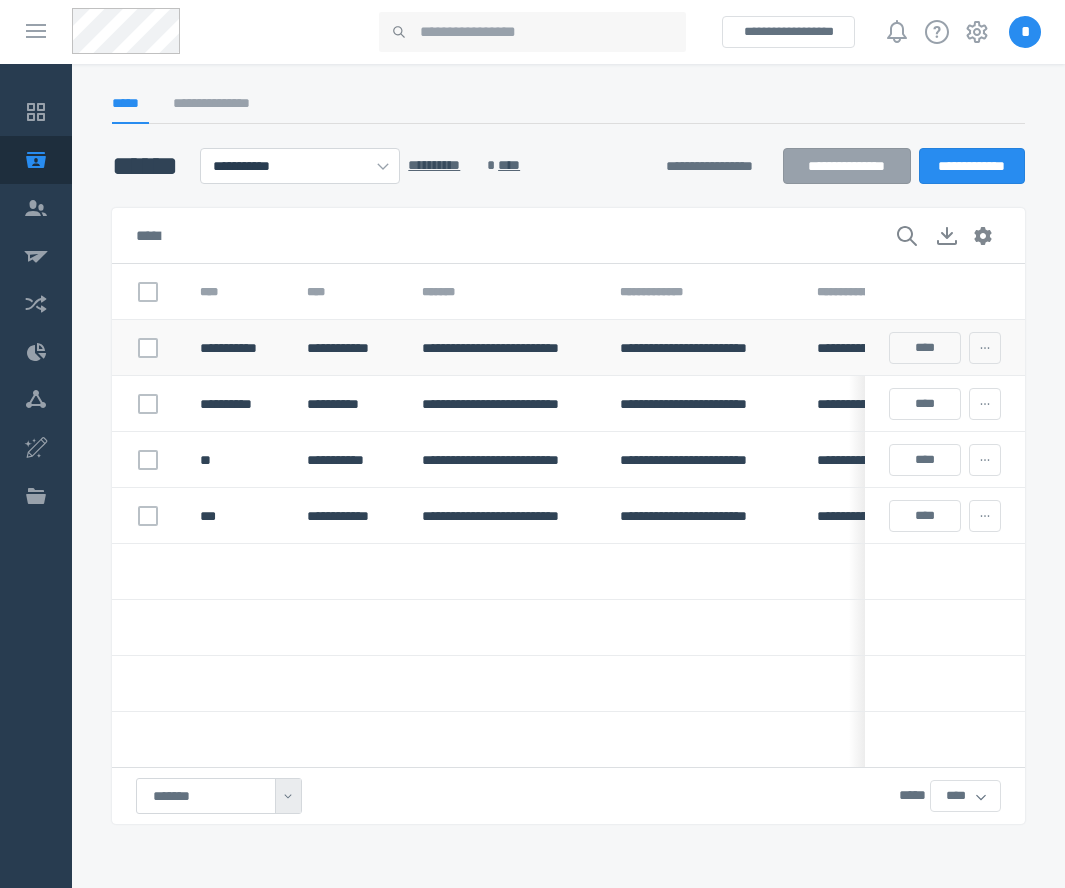 click on "**********" at bounding box center [348, 348] 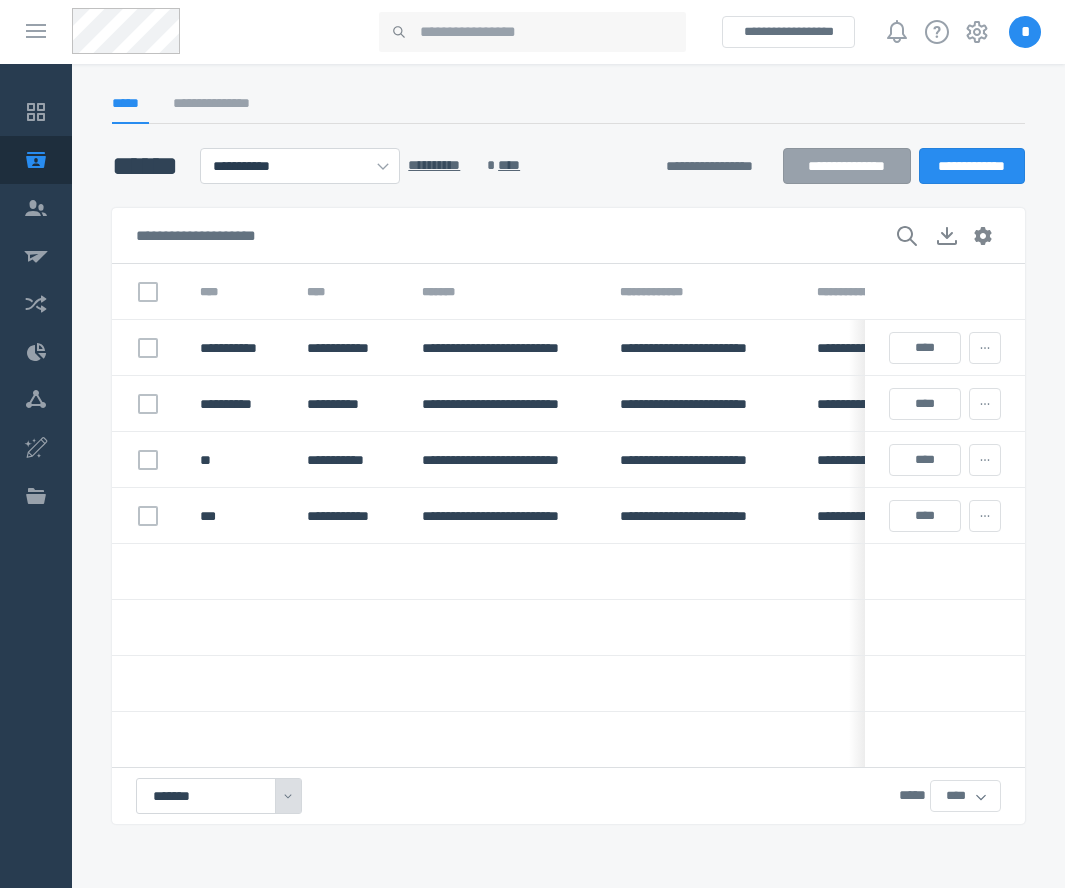 click on "*******" at bounding box center [219, 796] 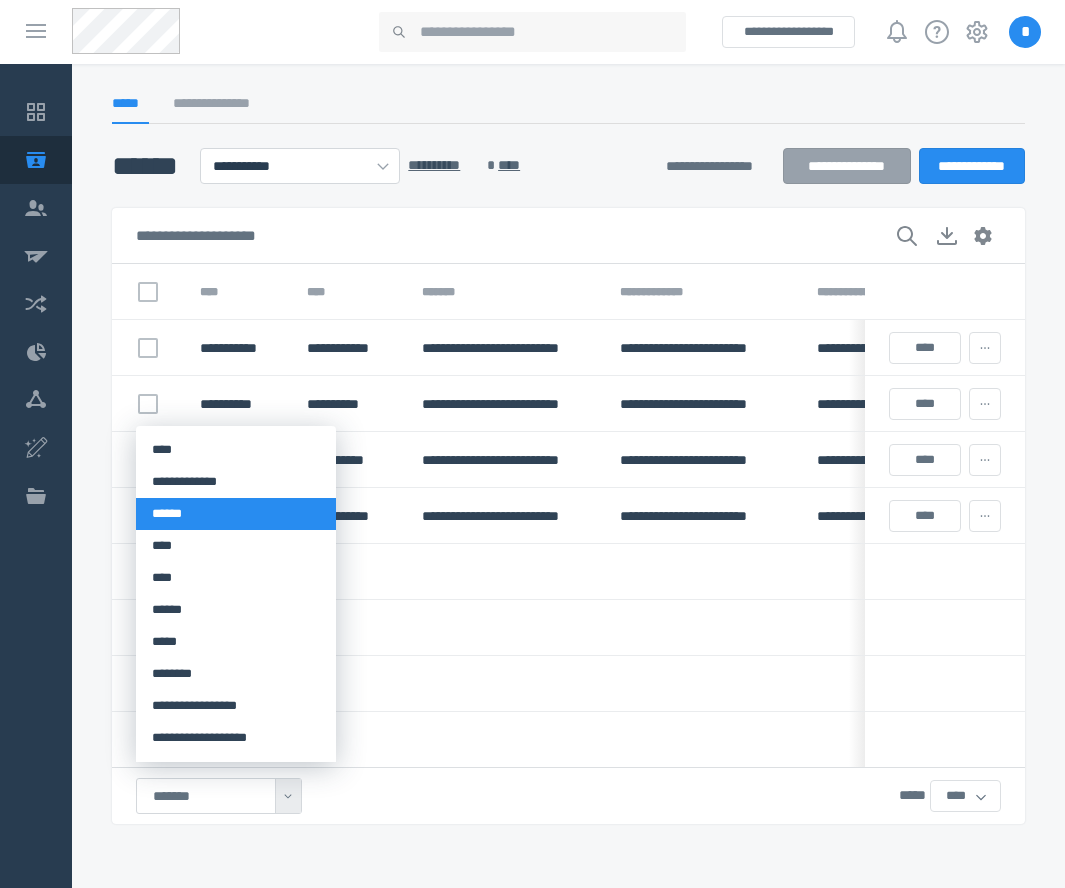 click on "******" at bounding box center (236, 514) 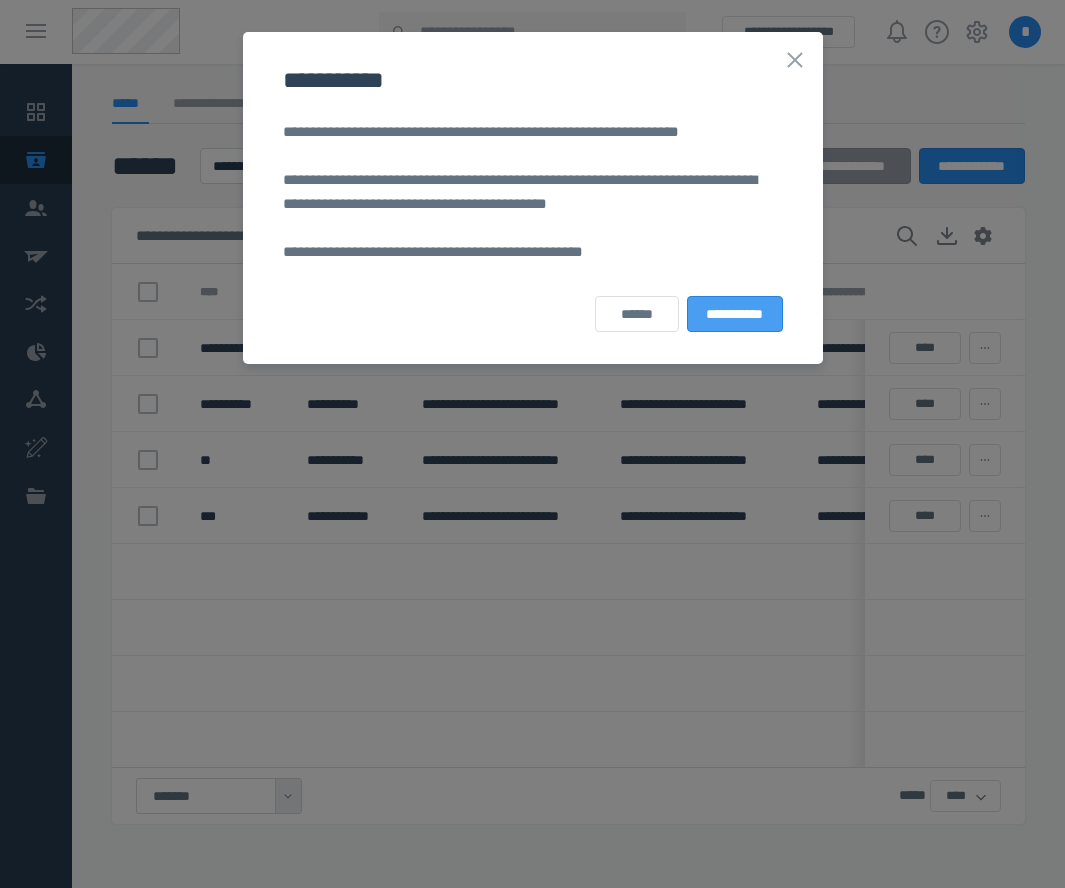 click on "**********" at bounding box center [734, 314] 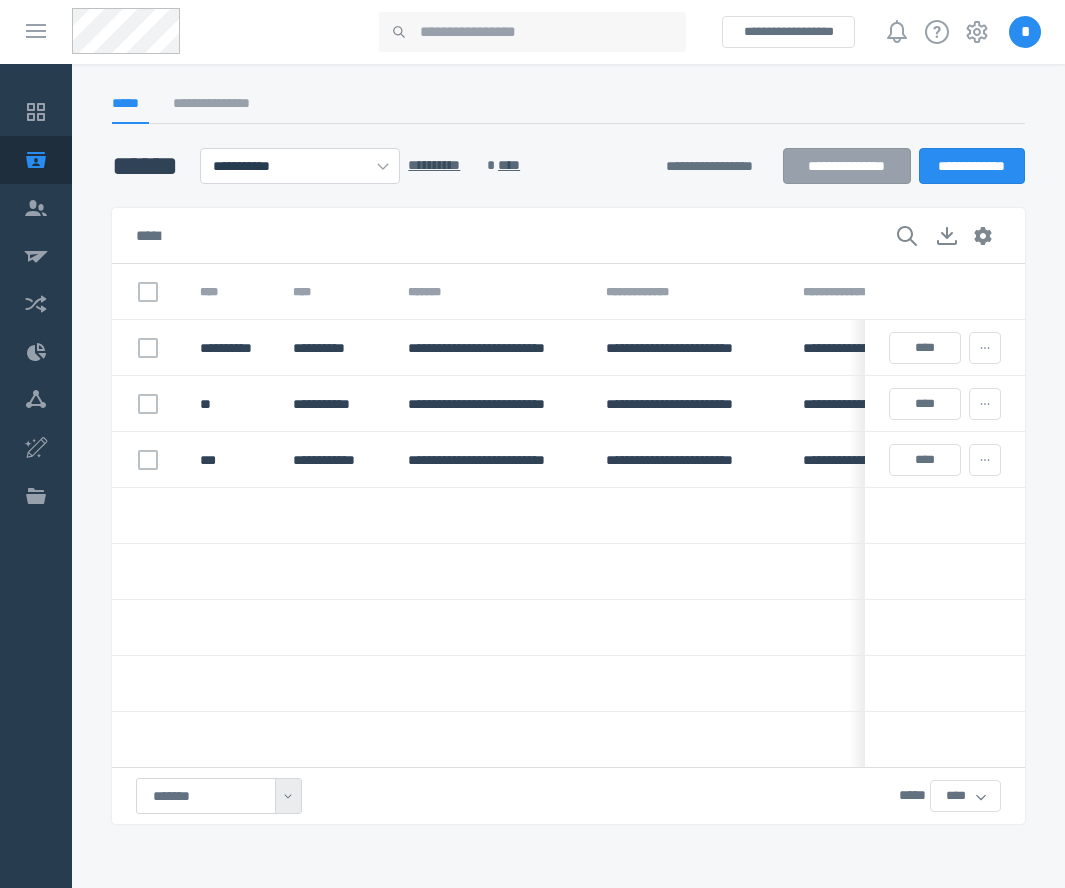 click on "*" at bounding box center (1025, 32) 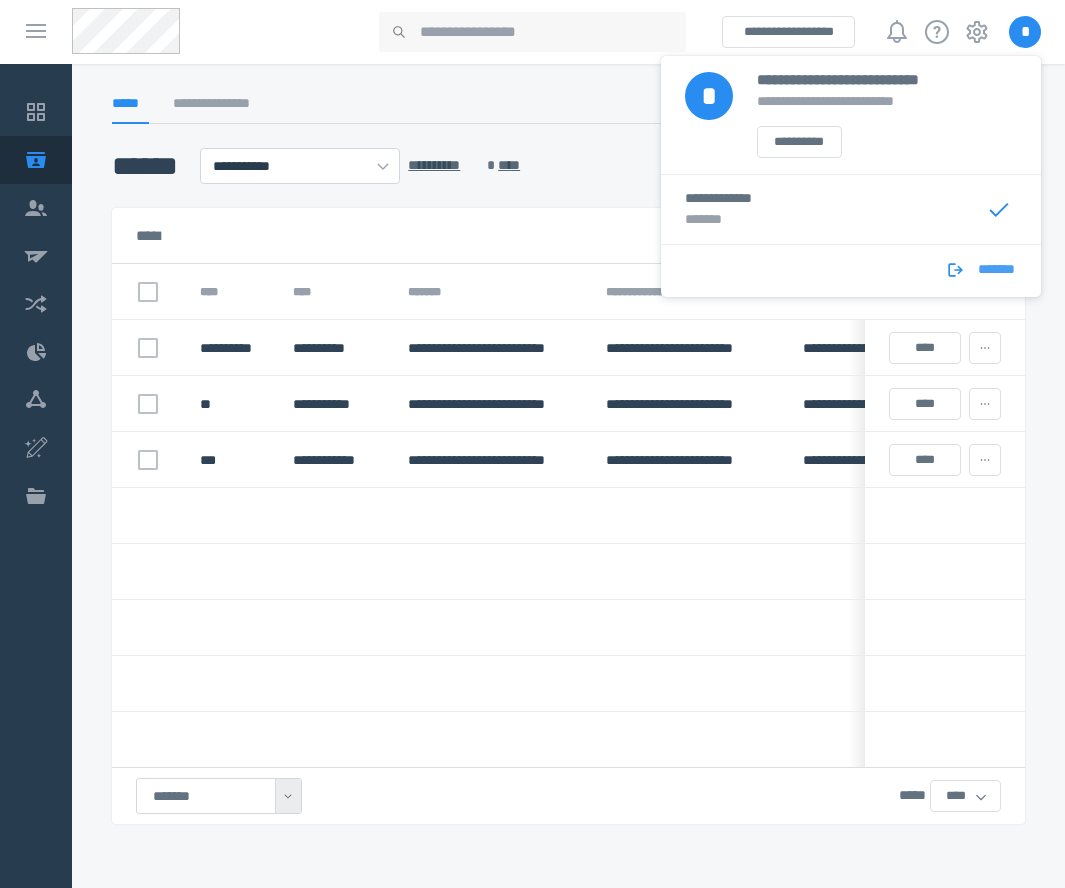 click on "*******" at bounding box center (996, 275) 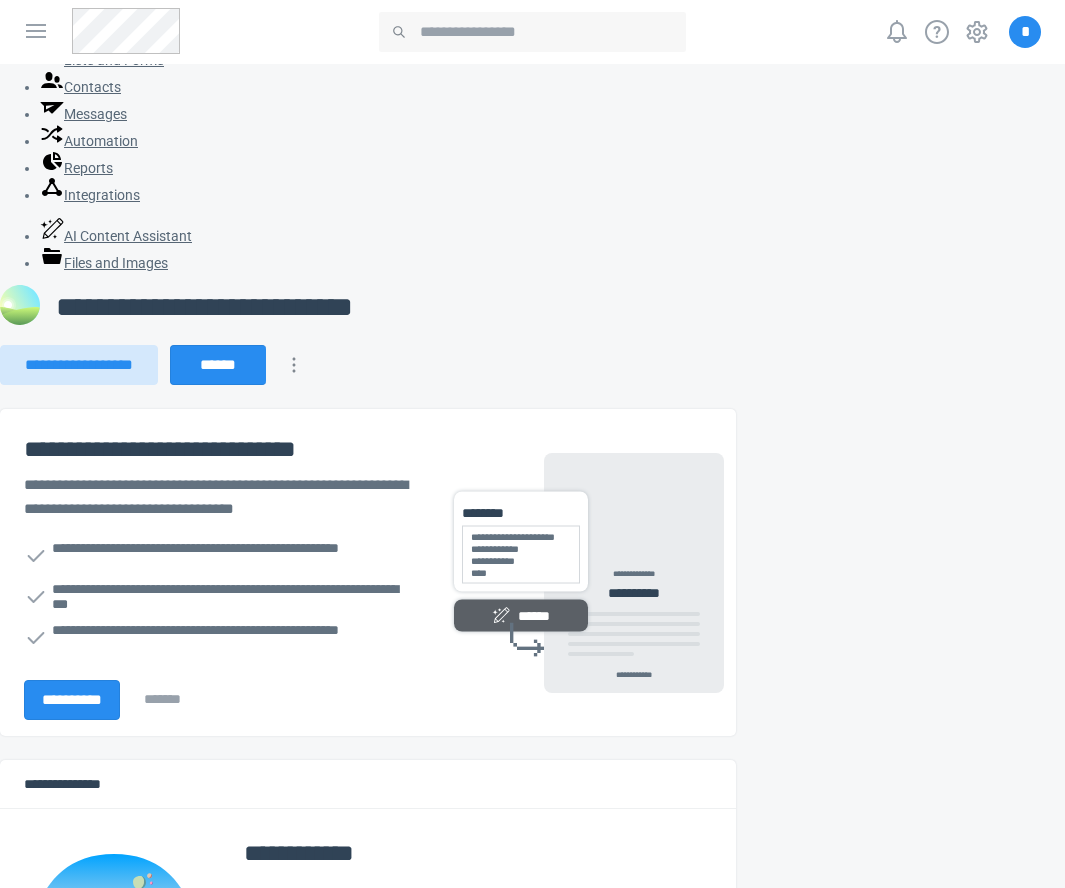 scroll, scrollTop: 0, scrollLeft: 0, axis: both 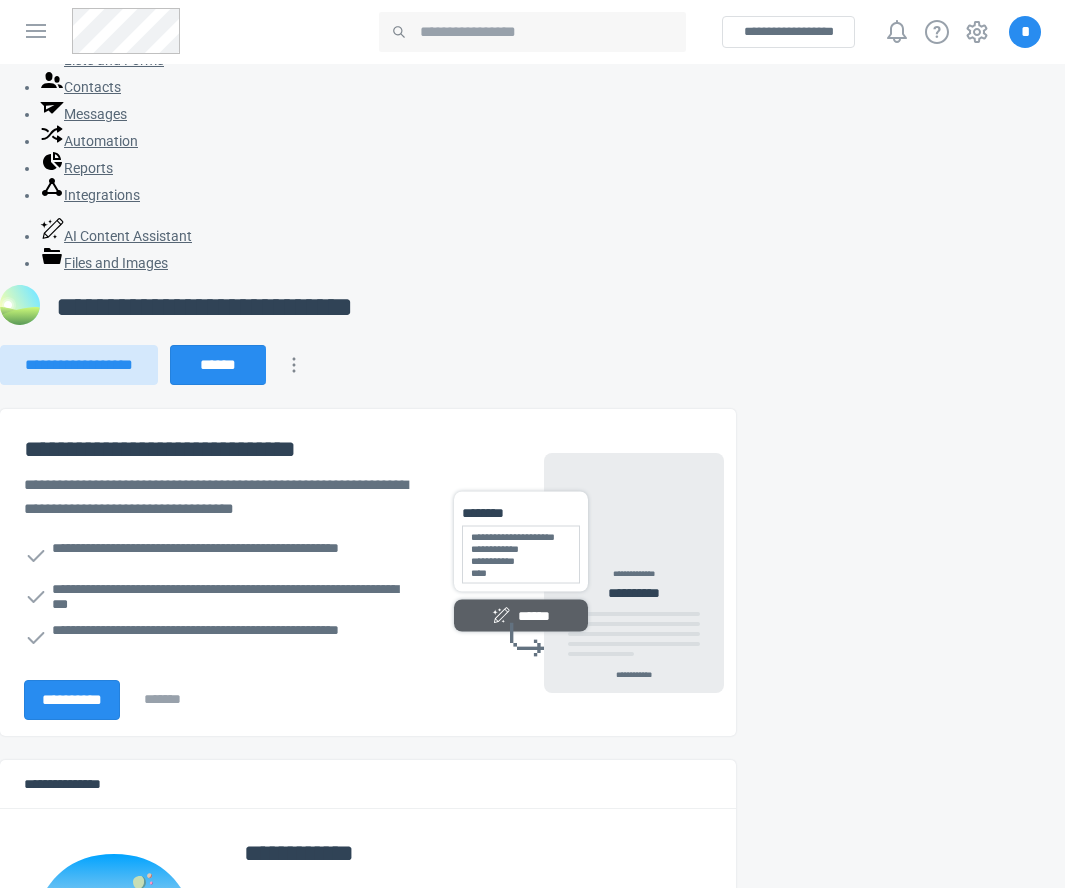 click on "*" at bounding box center (1025, 32) 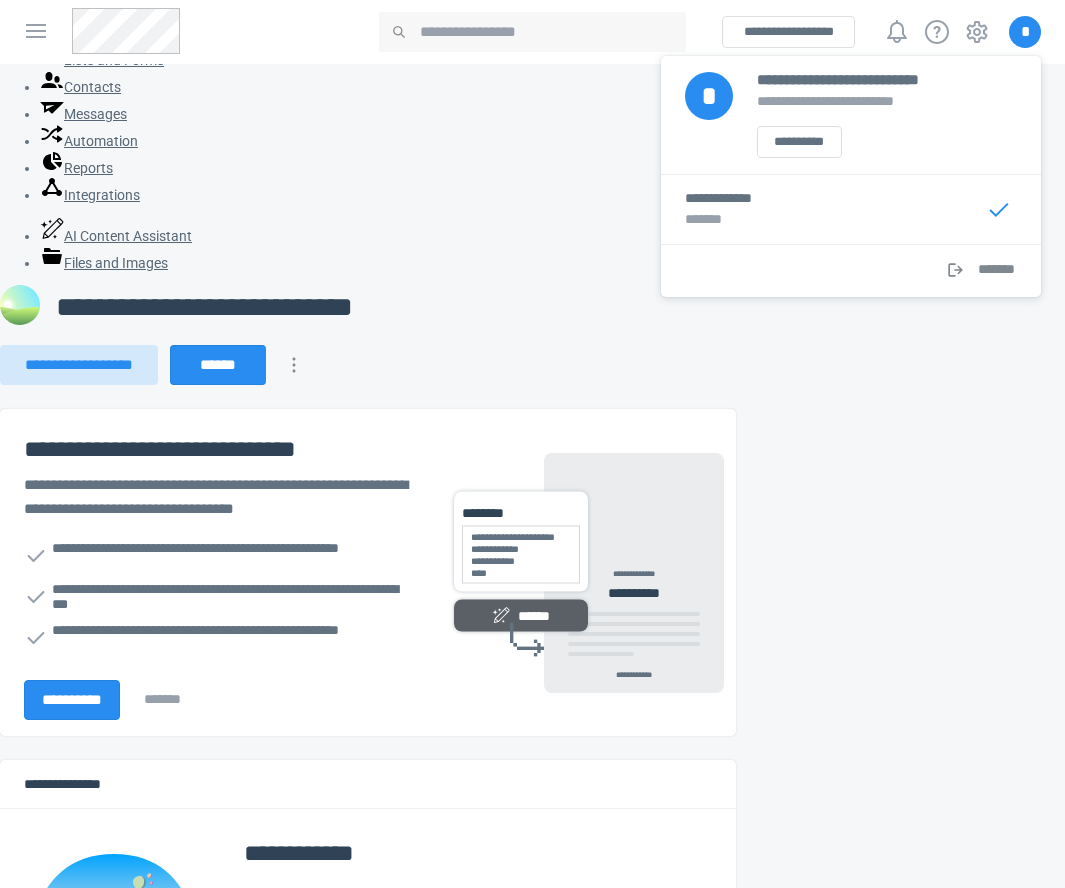 click on "*******" at bounding box center (851, 270) 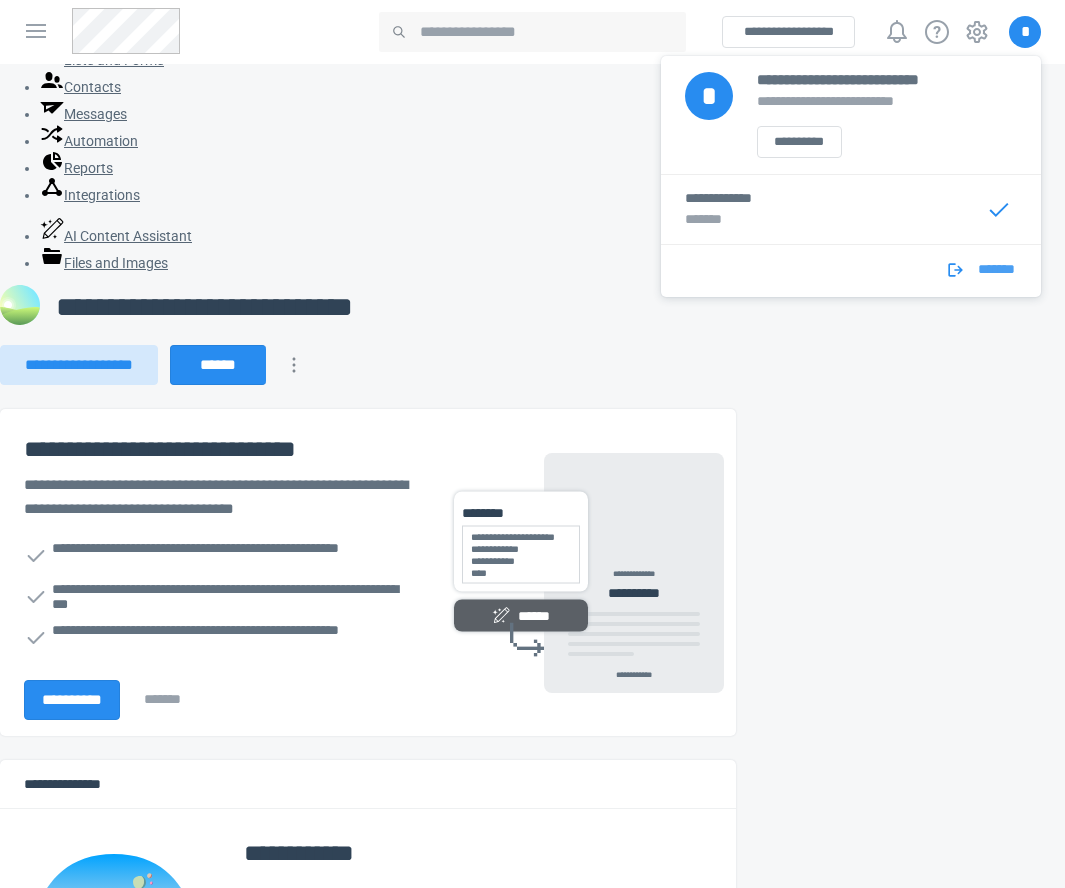 click on "*******" at bounding box center (996, 275) 